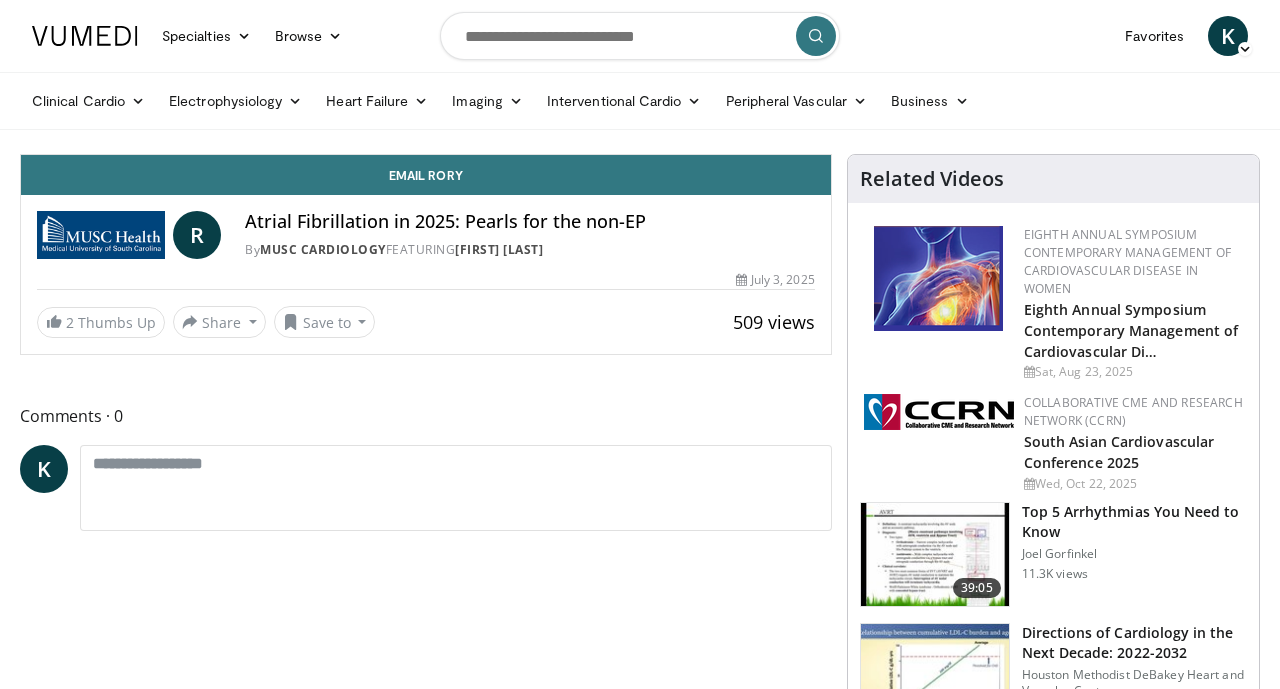 scroll, scrollTop: 0, scrollLeft: 0, axis: both 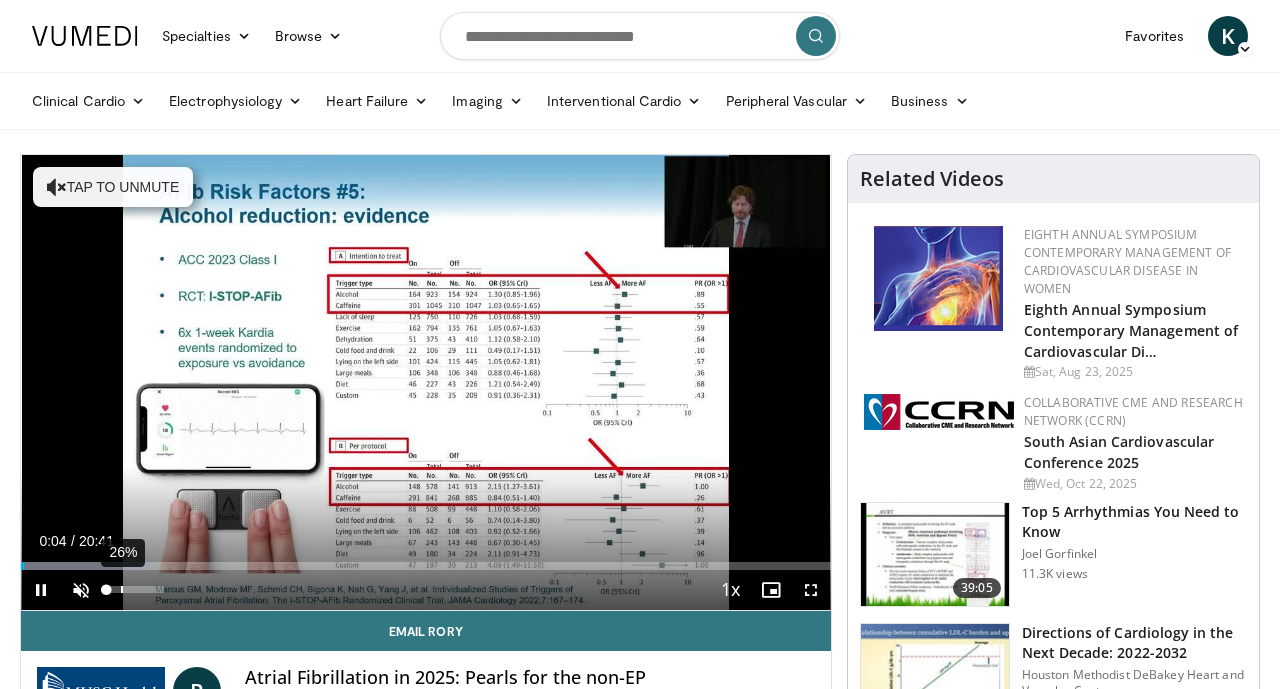 click on "26%" at bounding box center (135, 590) 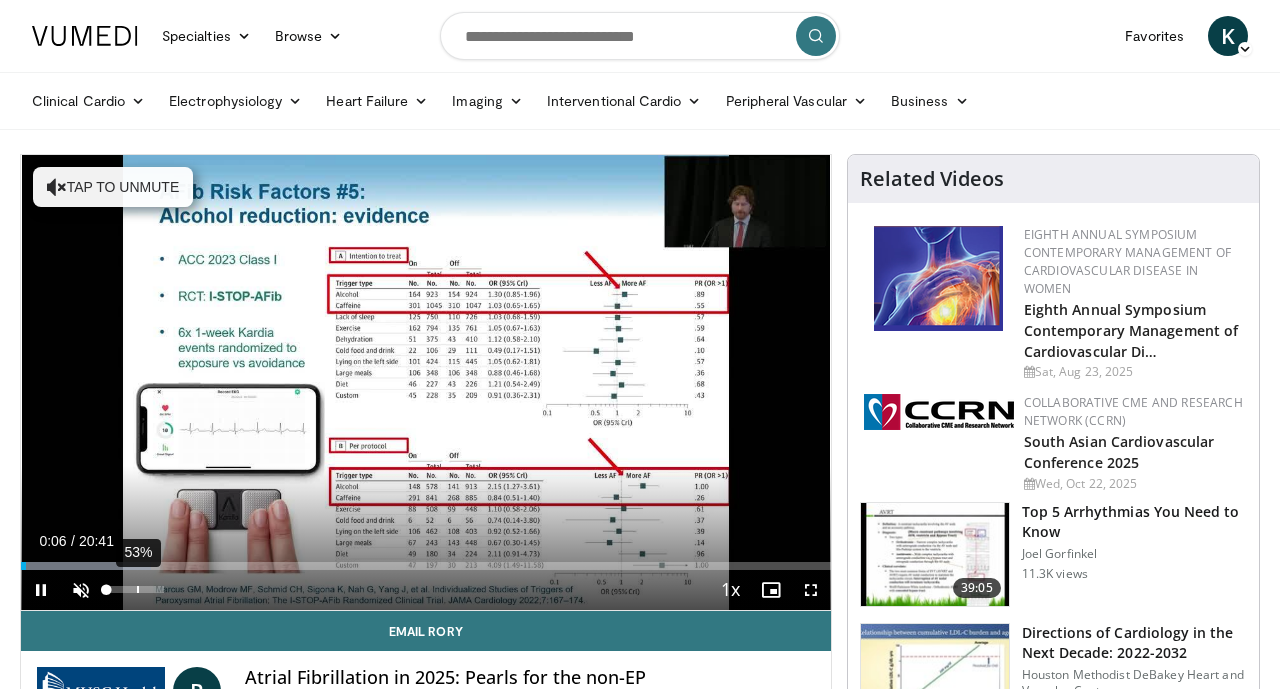 click on "53%" at bounding box center (134, 589) 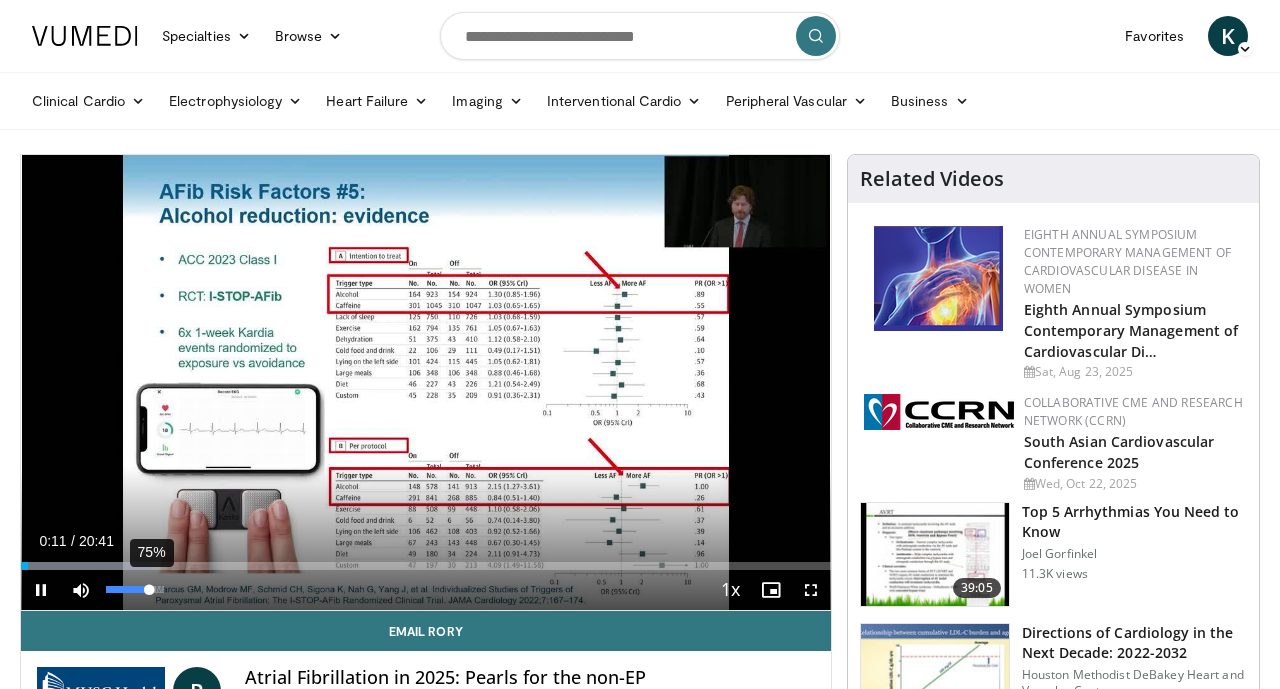 click on "75%" at bounding box center (134, 589) 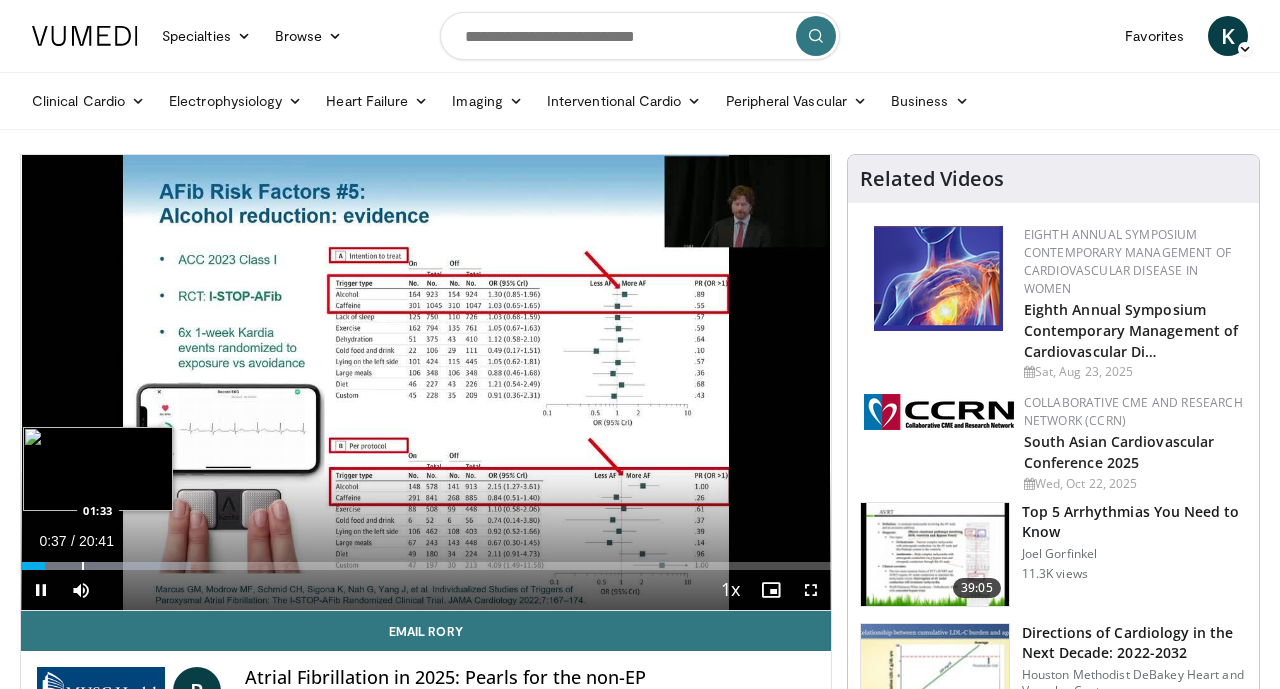 click at bounding box center (83, 566) 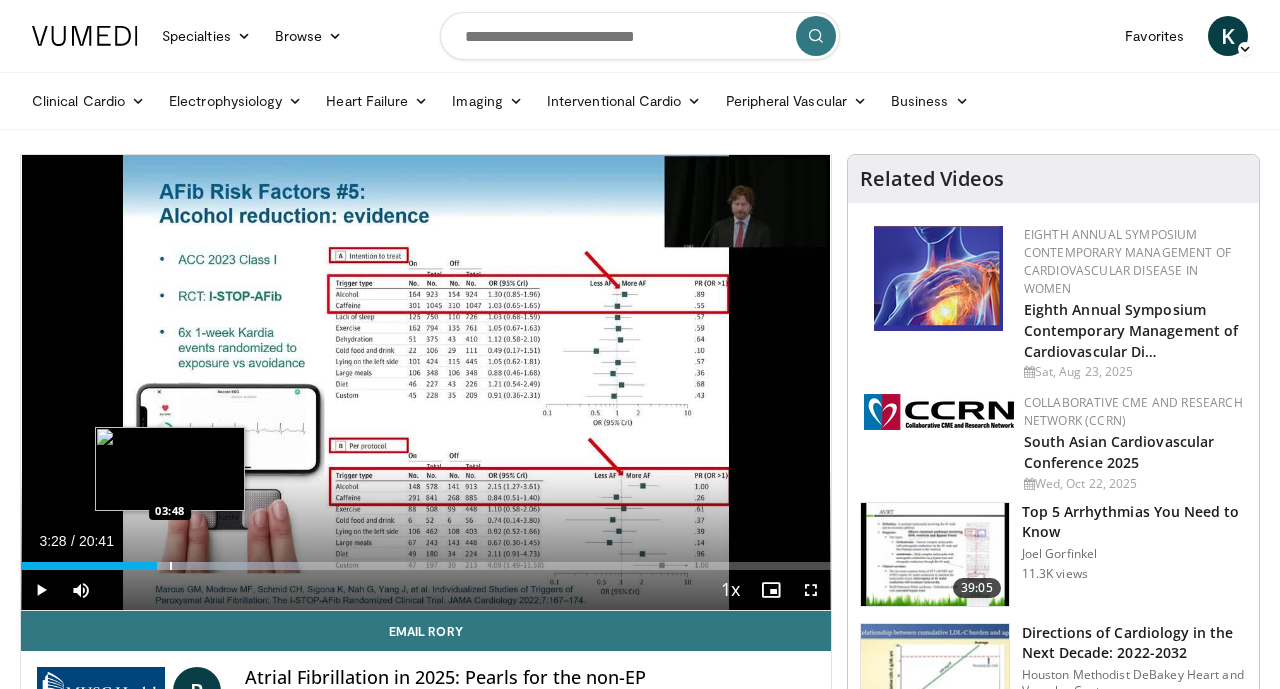click on "Loaded :  34.35% 03:28 03:48" at bounding box center [426, 560] 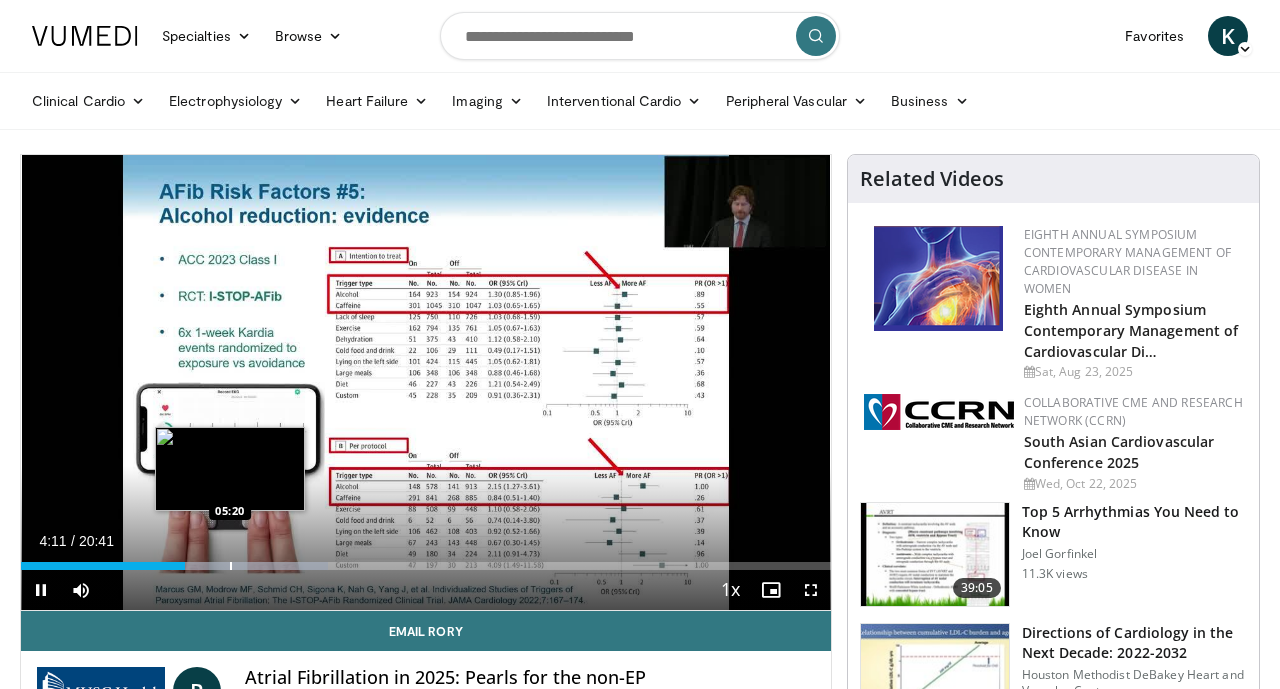 click on "**********" at bounding box center (426, 383) 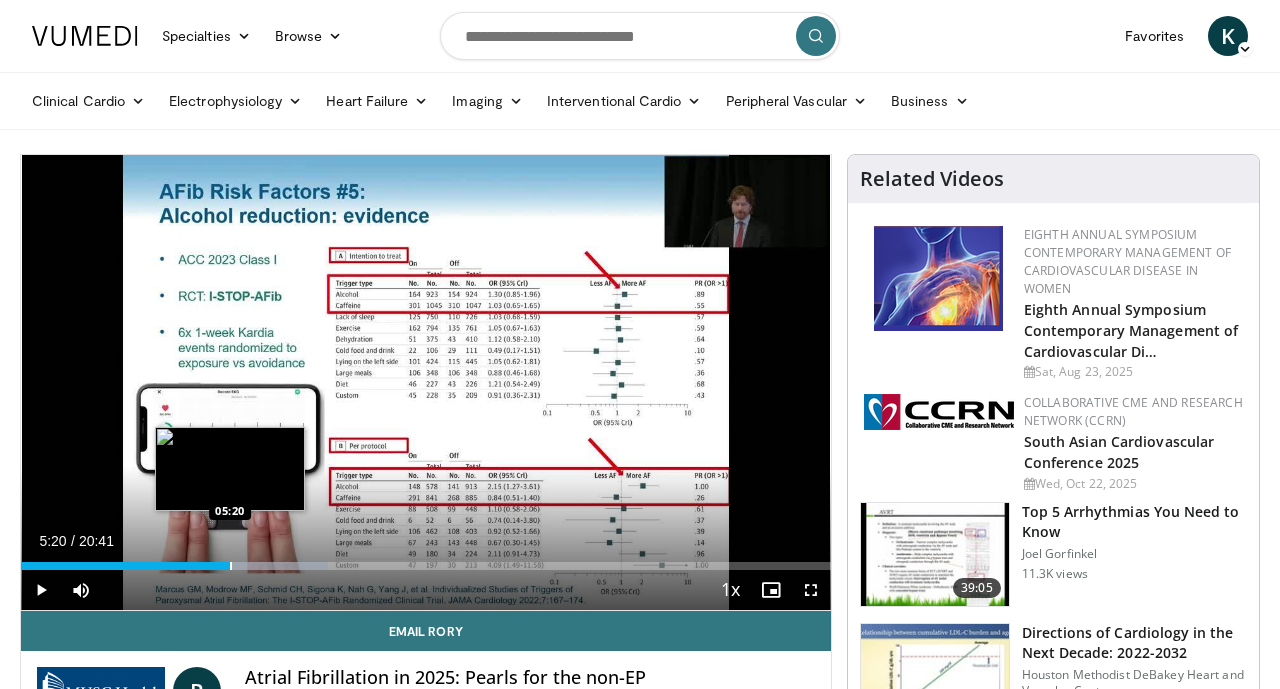 click at bounding box center (231, 566) 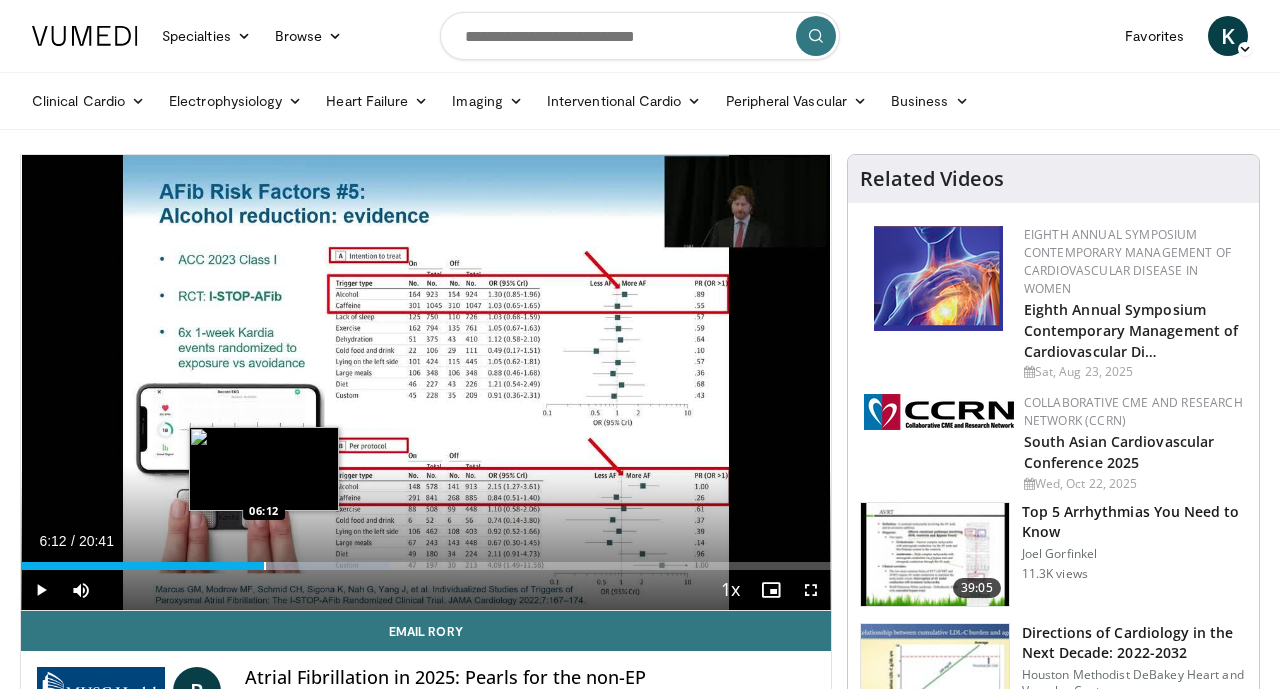 click at bounding box center (265, 566) 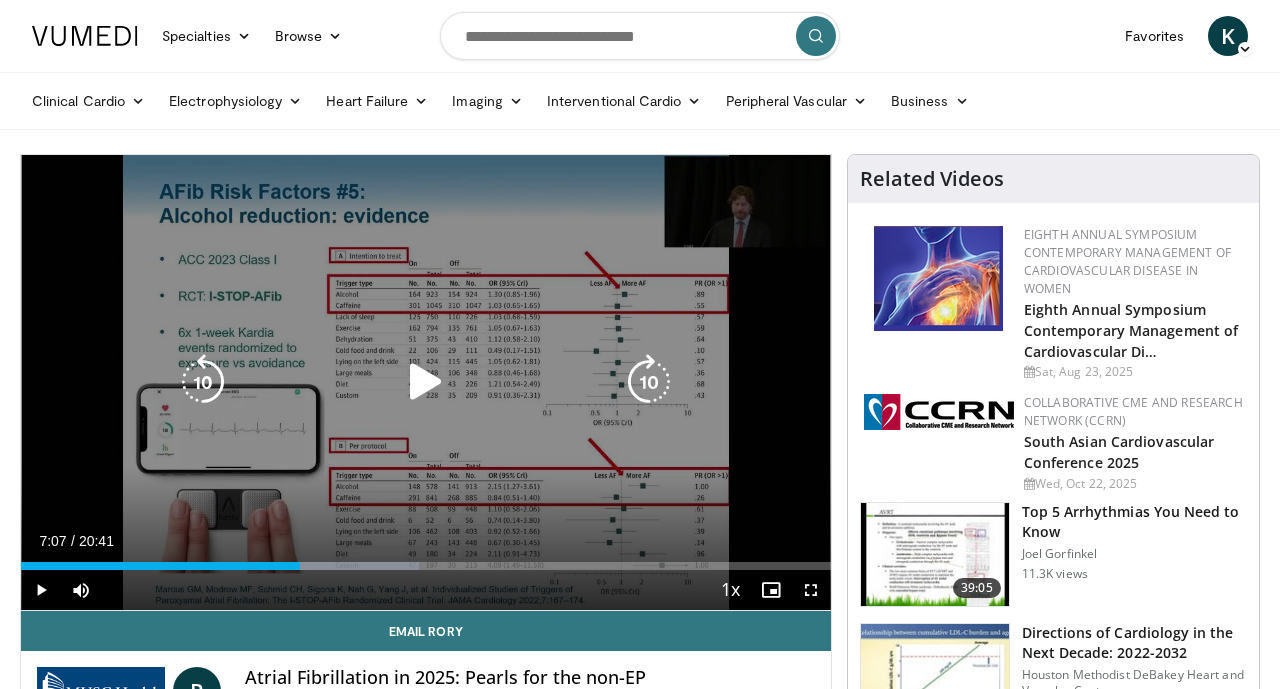click at bounding box center (331, 566) 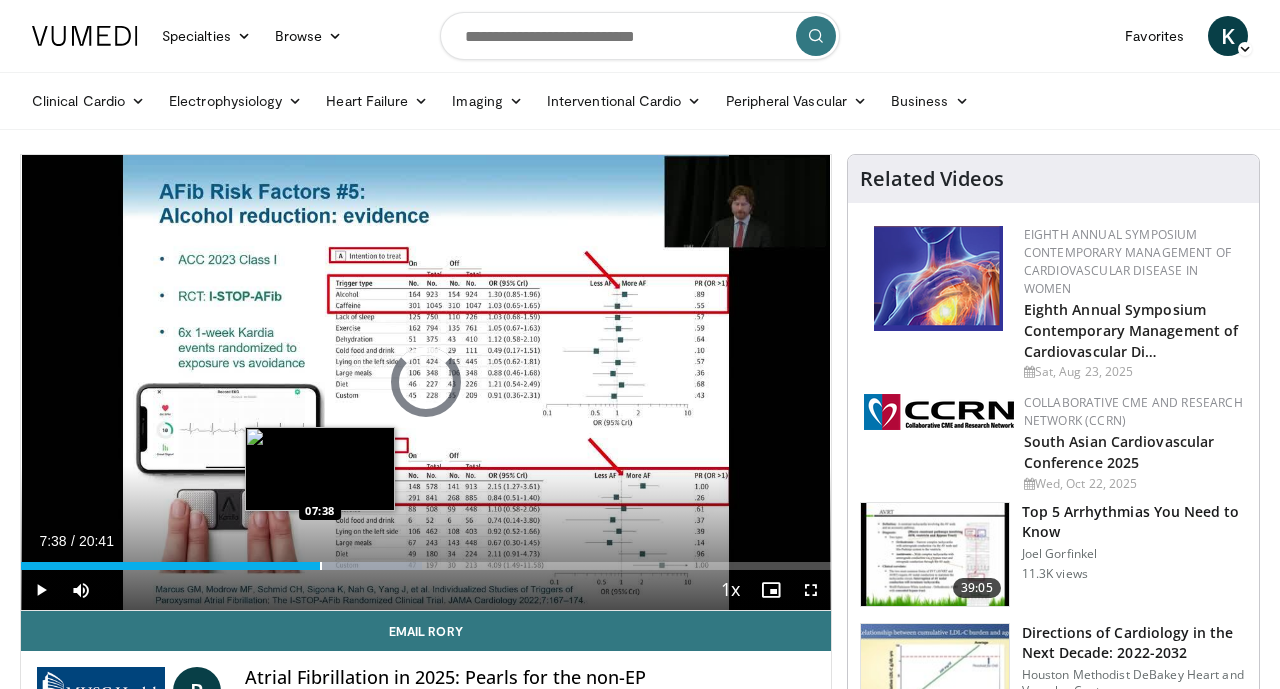 click at bounding box center (321, 566) 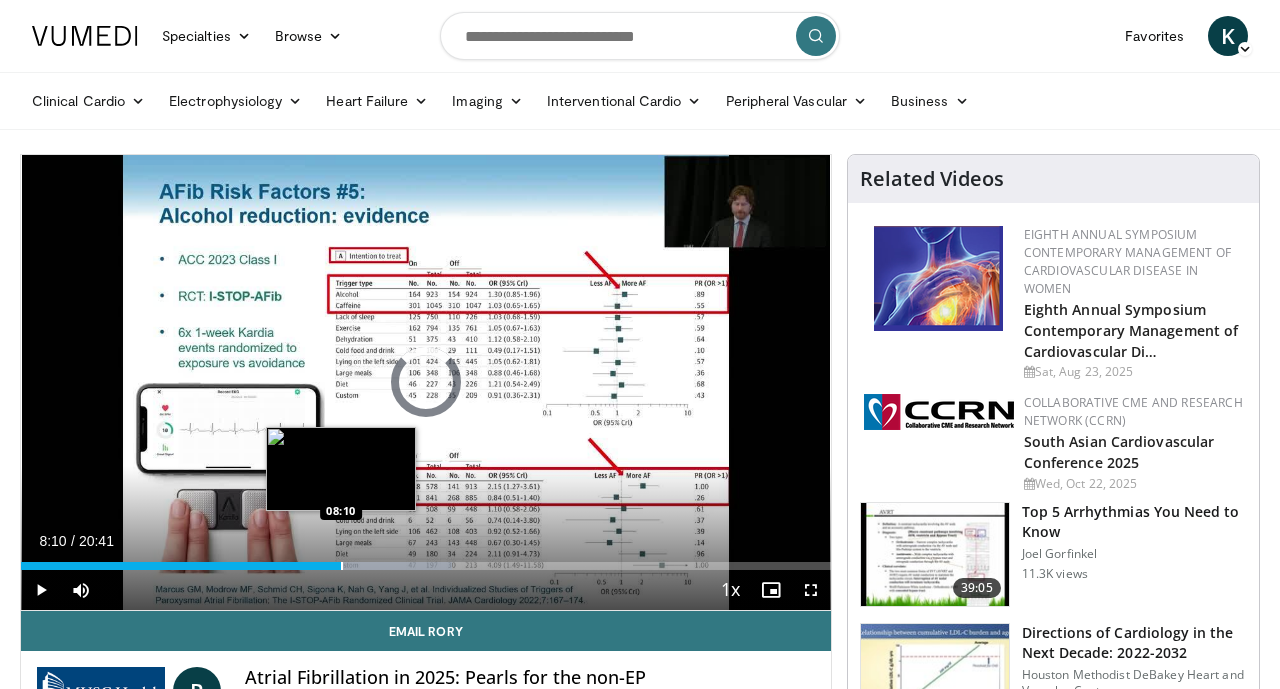 click at bounding box center (342, 566) 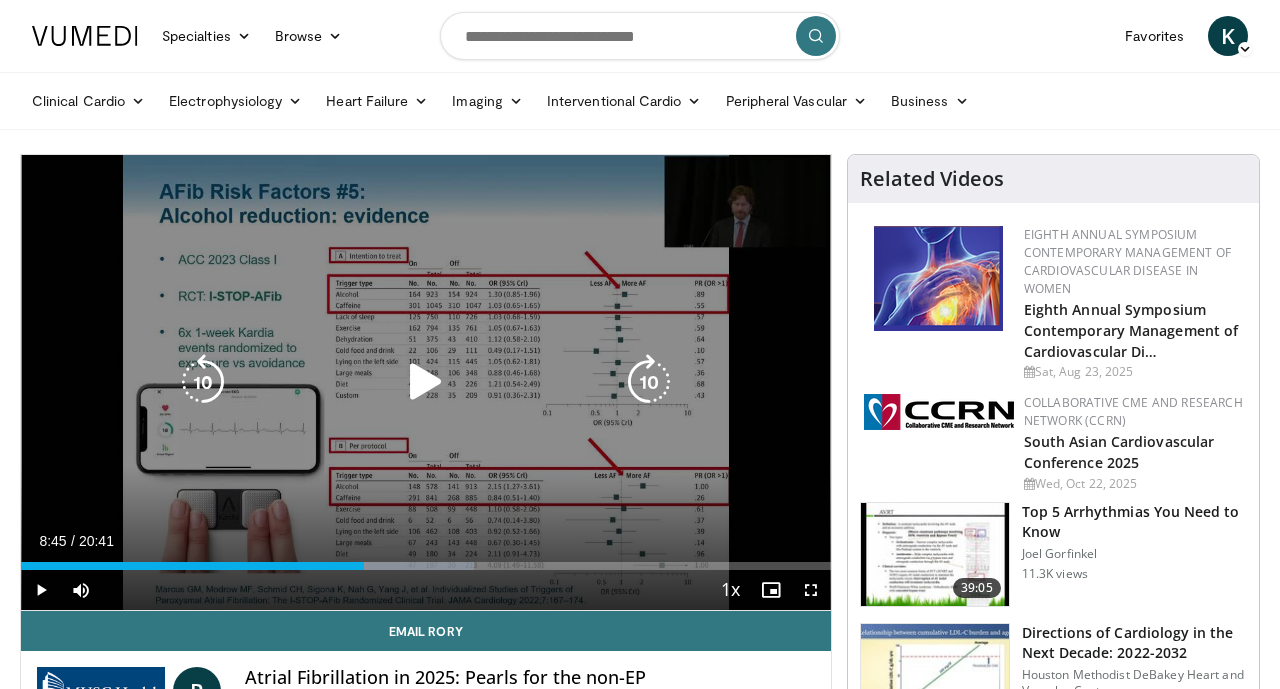 click at bounding box center (386, 566) 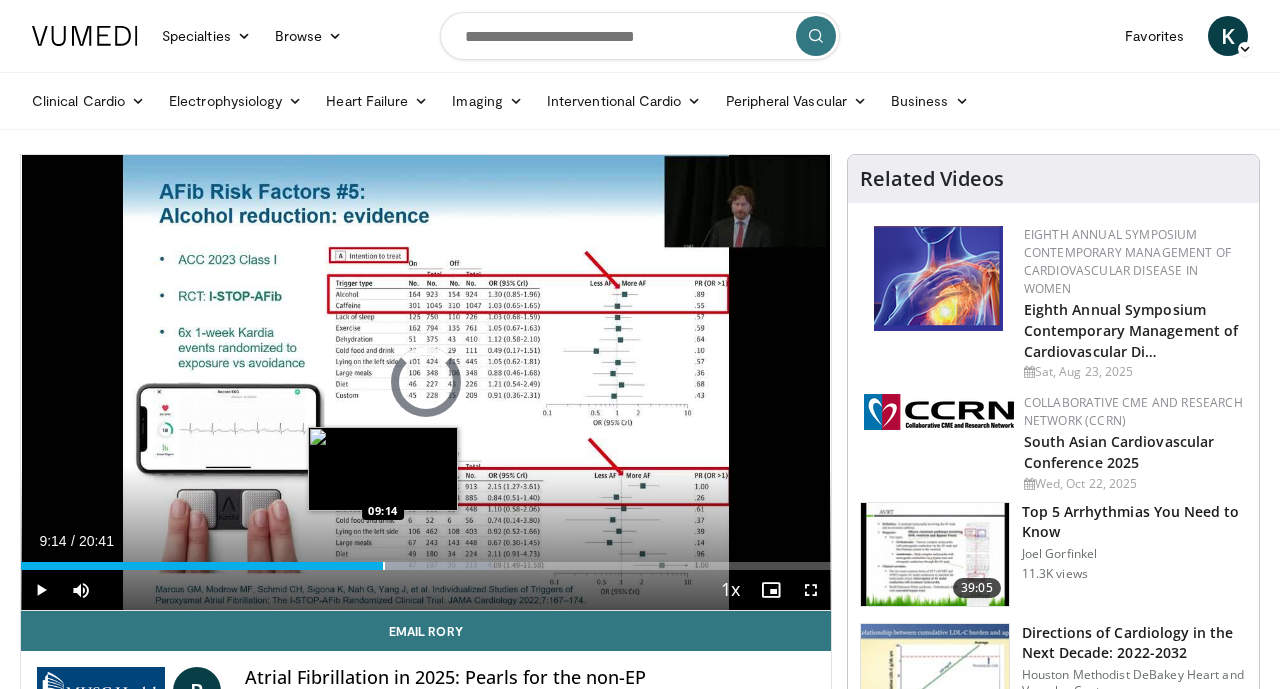 click at bounding box center (384, 566) 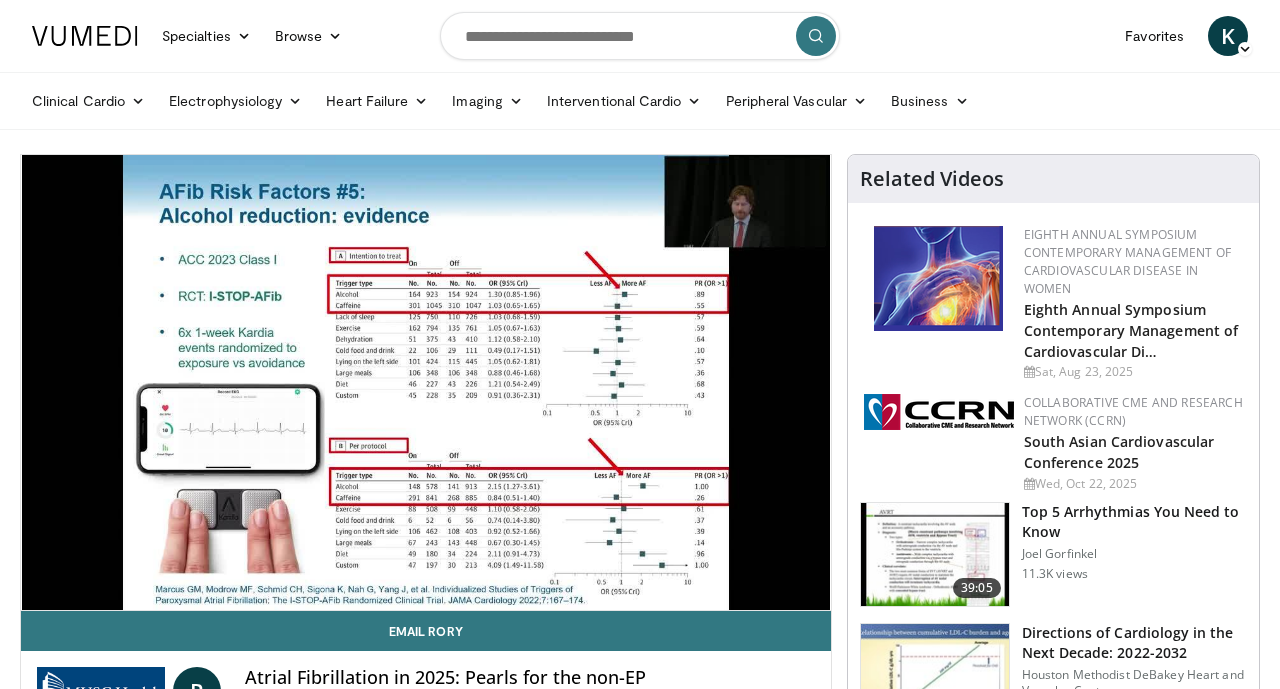 click on "**********" at bounding box center (426, 383) 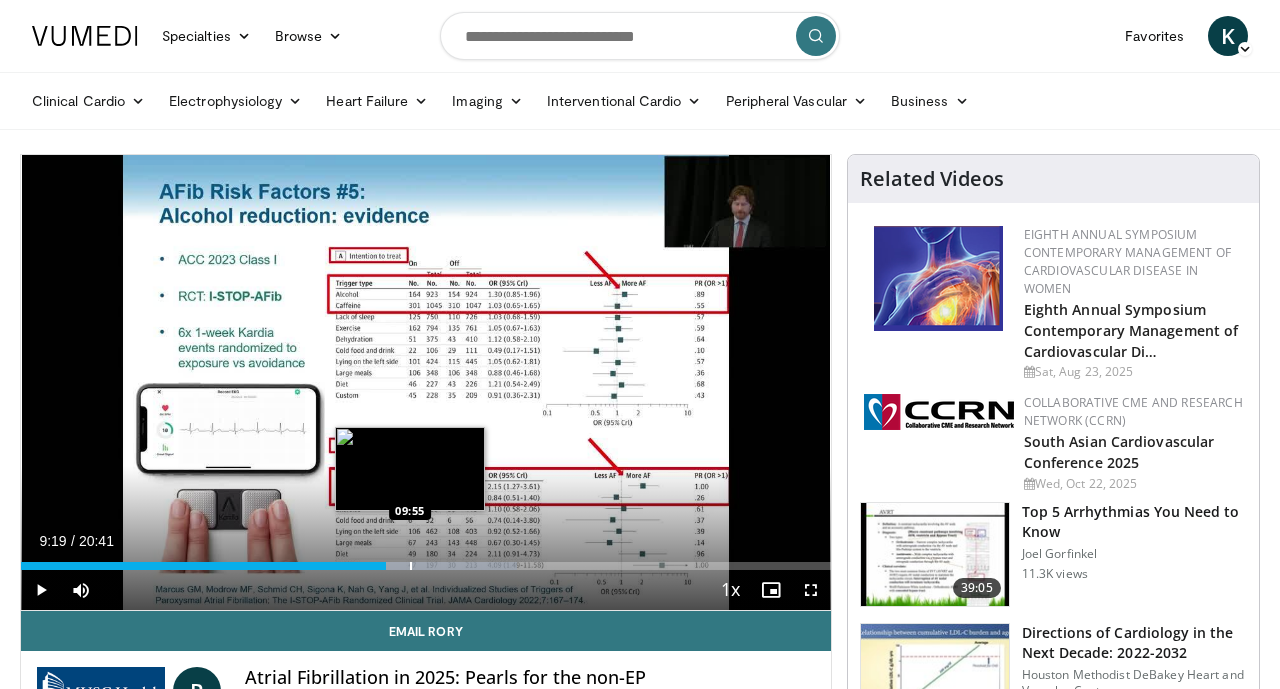 click at bounding box center [411, 566] 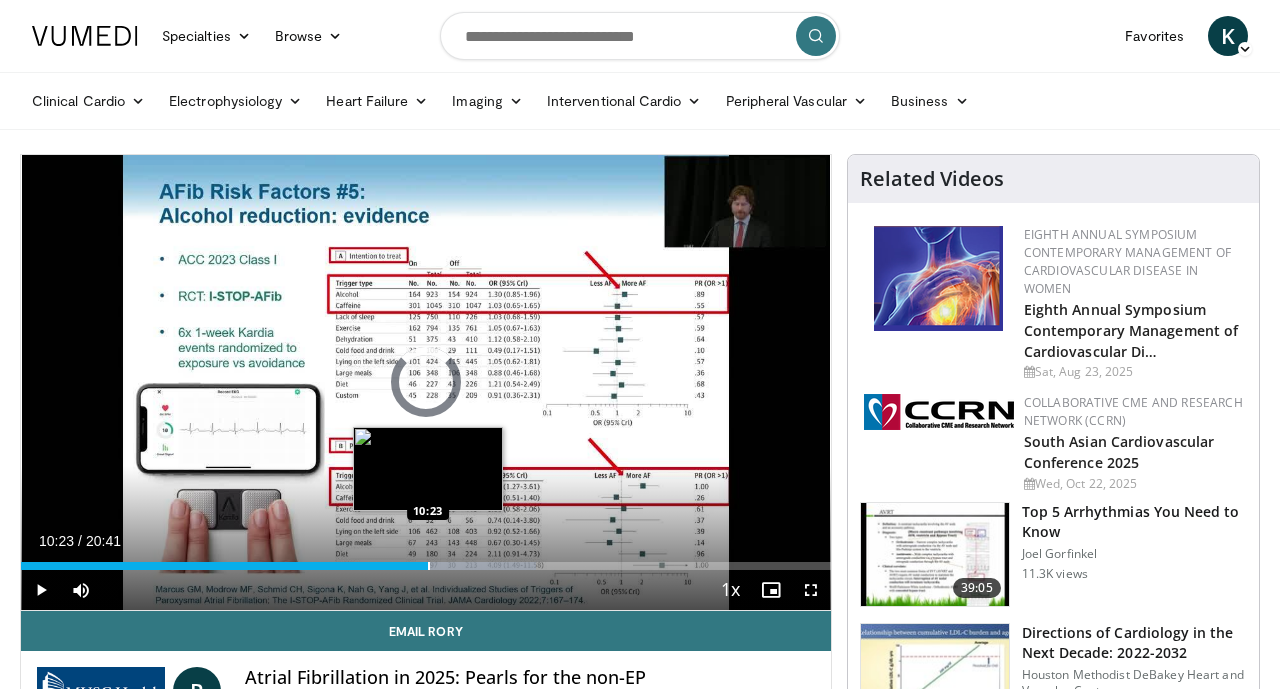 click at bounding box center [429, 566] 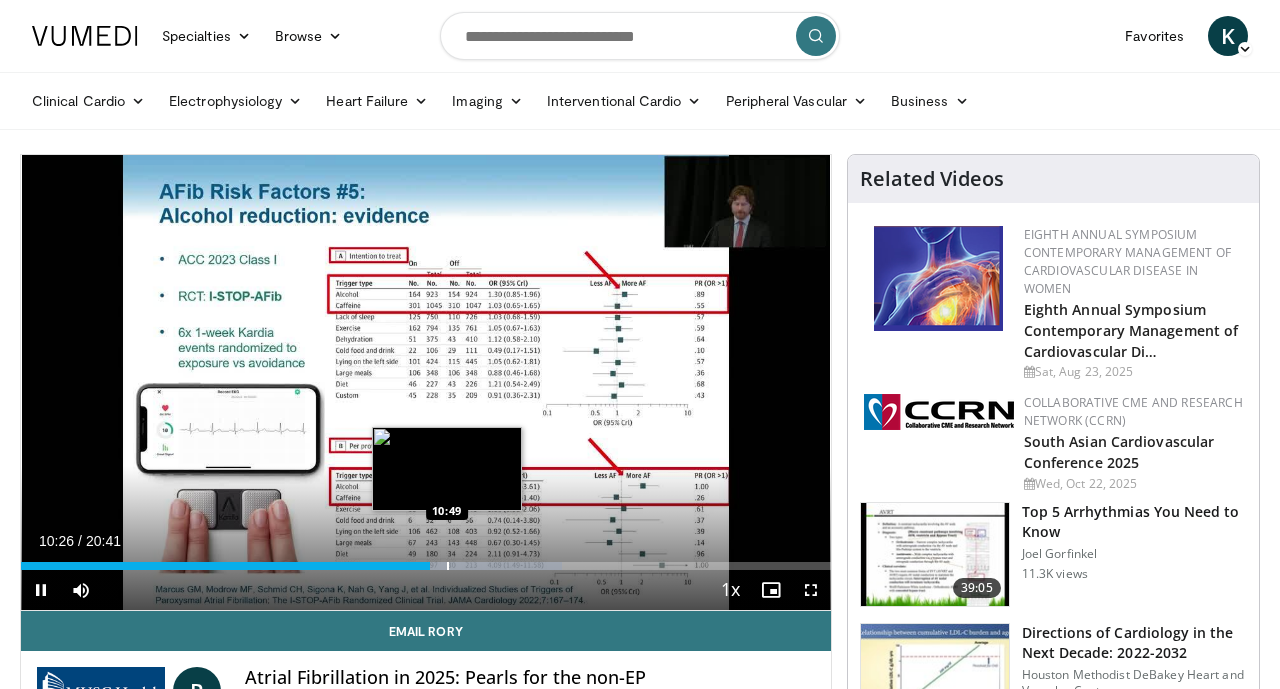 click at bounding box center (448, 566) 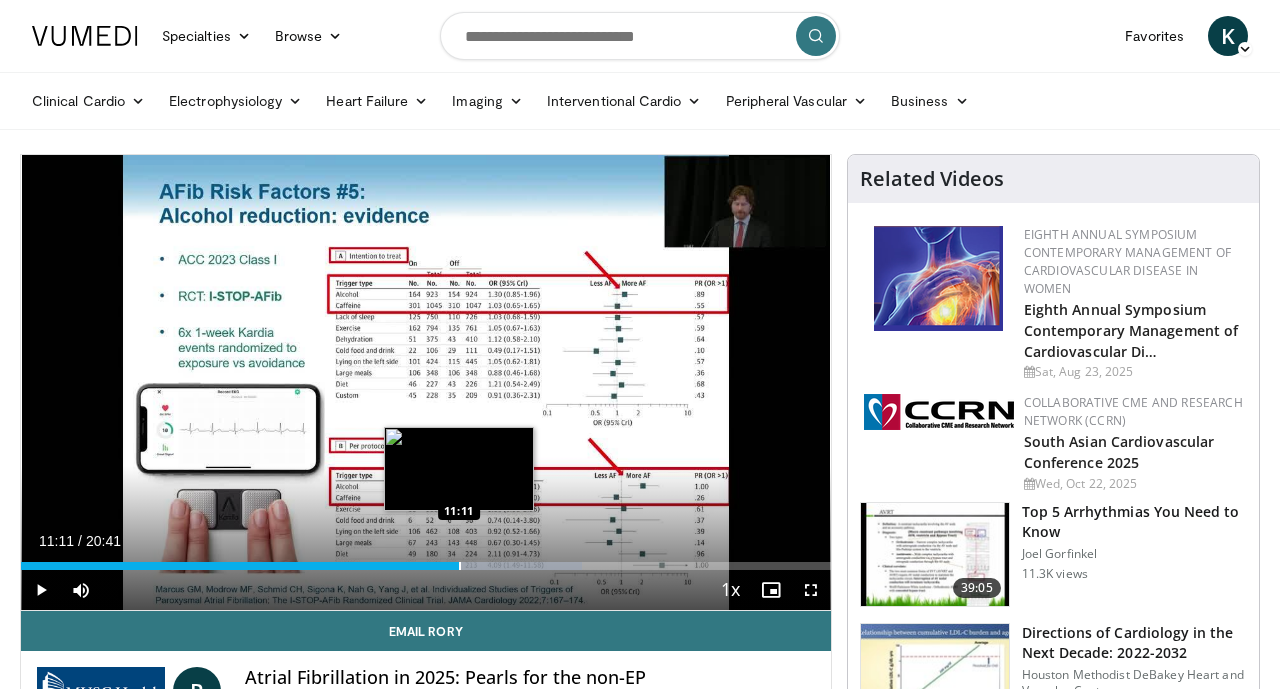 click at bounding box center (460, 566) 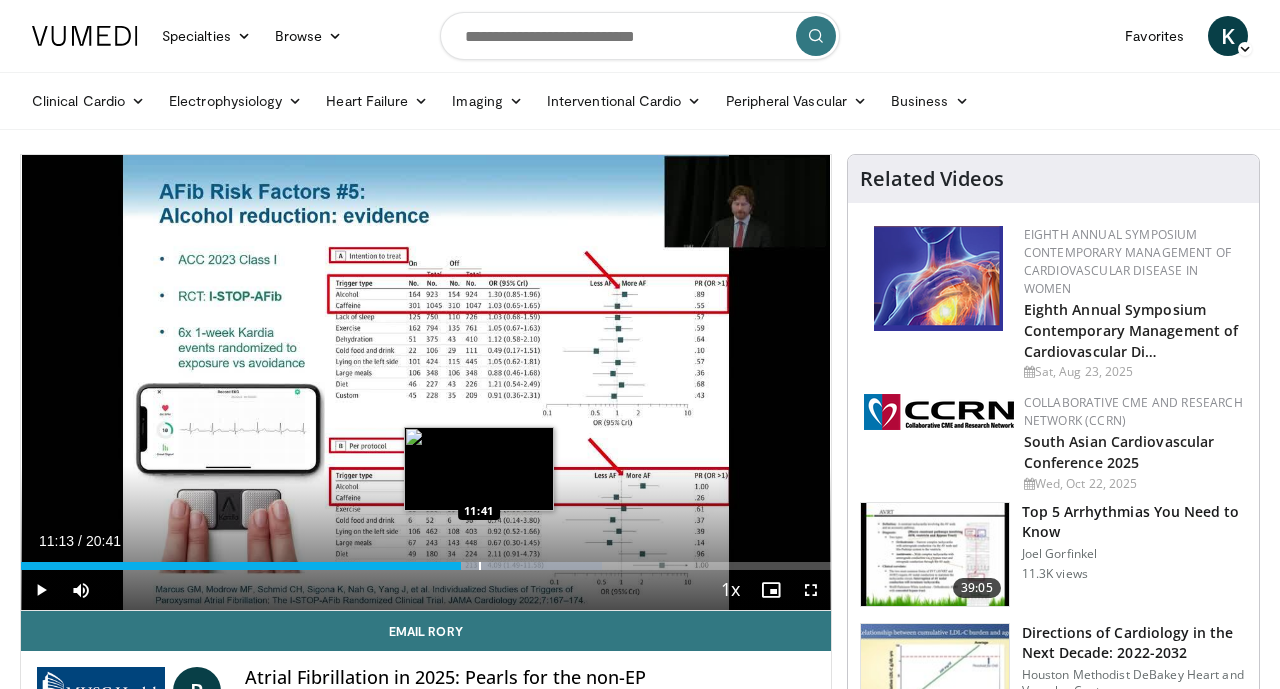 click at bounding box center [480, 566] 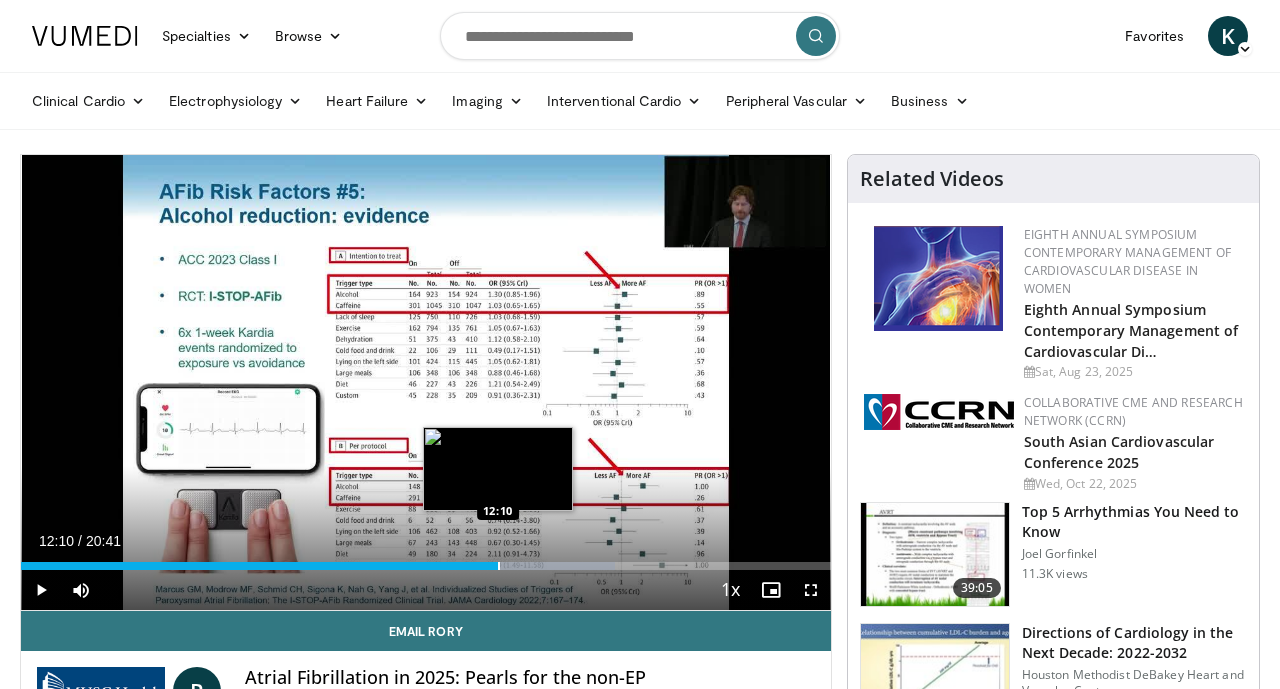 click at bounding box center [499, 566] 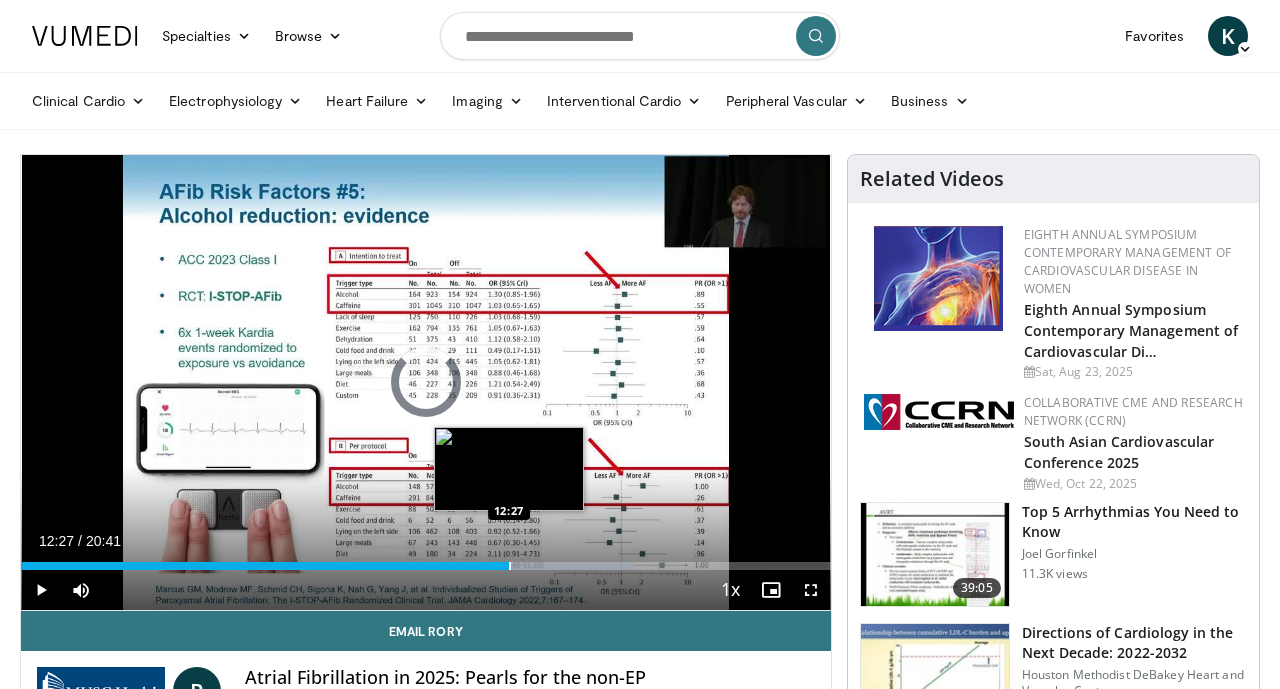 click at bounding box center (510, 566) 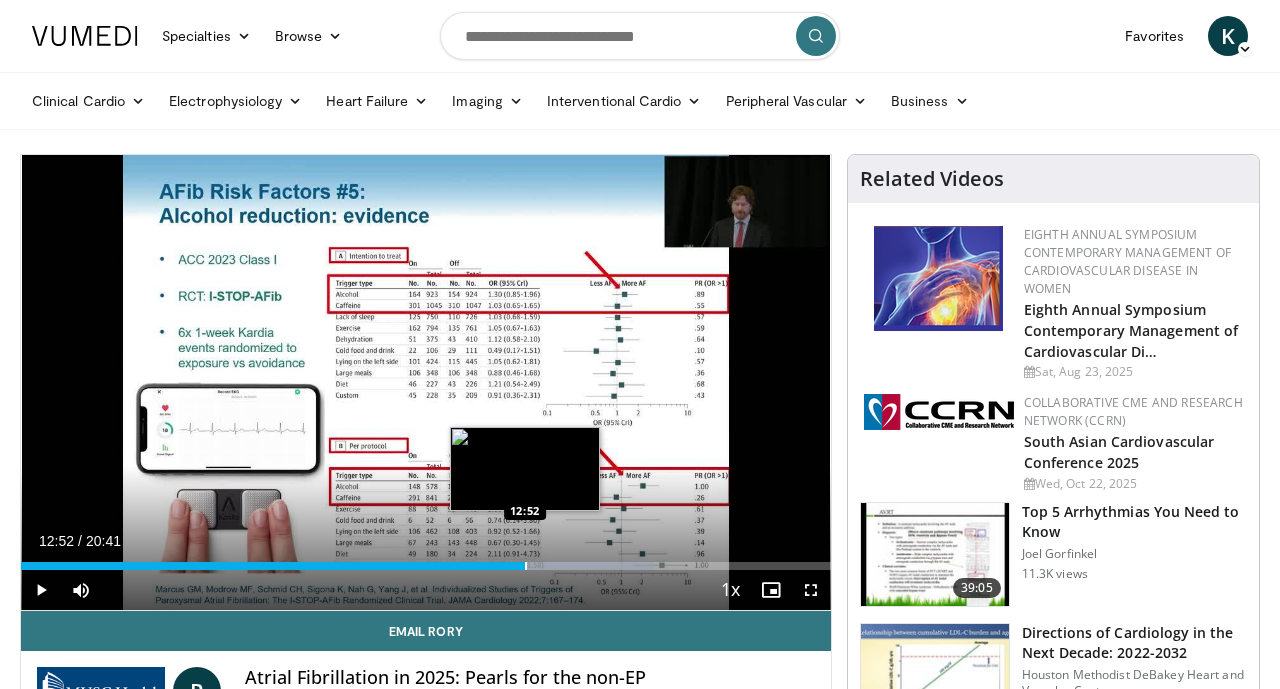 click at bounding box center [526, 566] 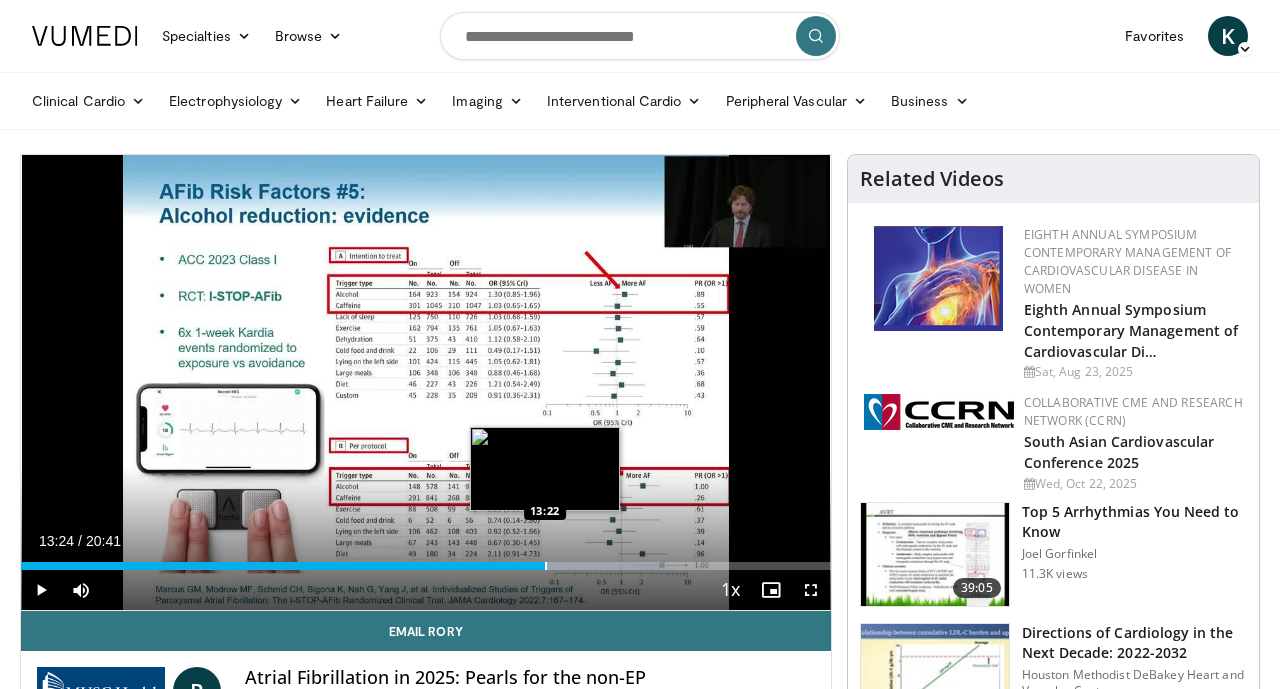 click at bounding box center [546, 566] 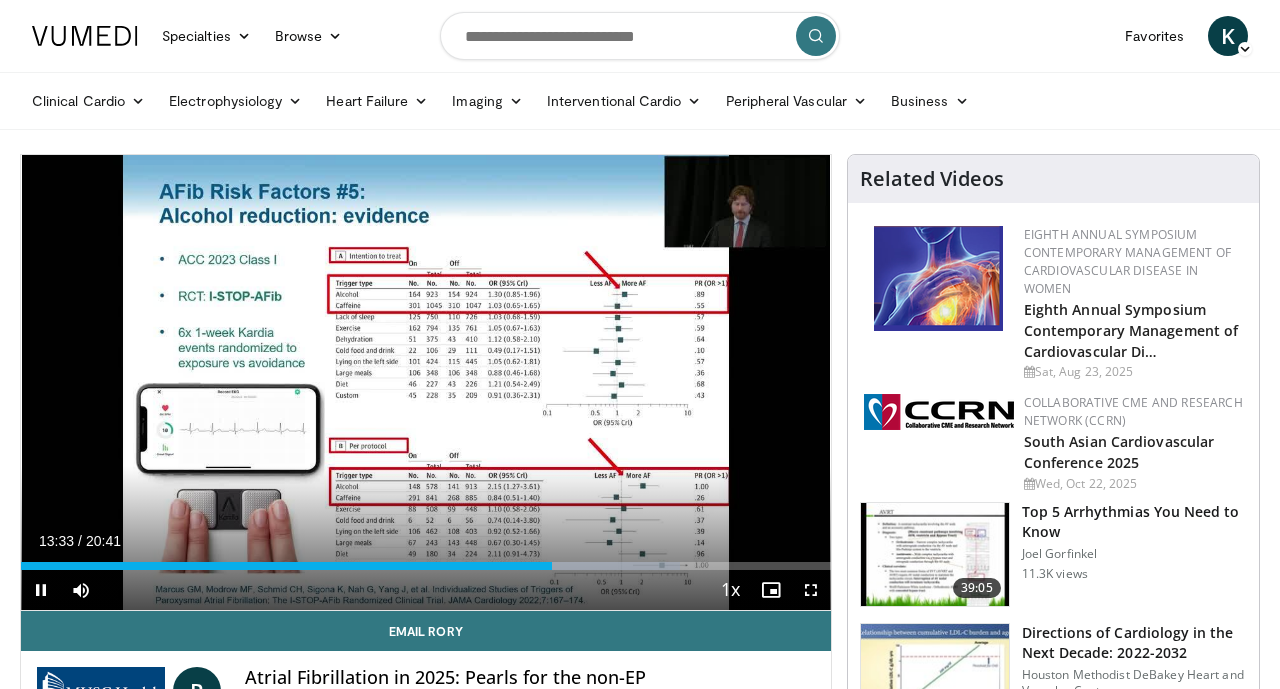 click at bounding box center (41, 590) 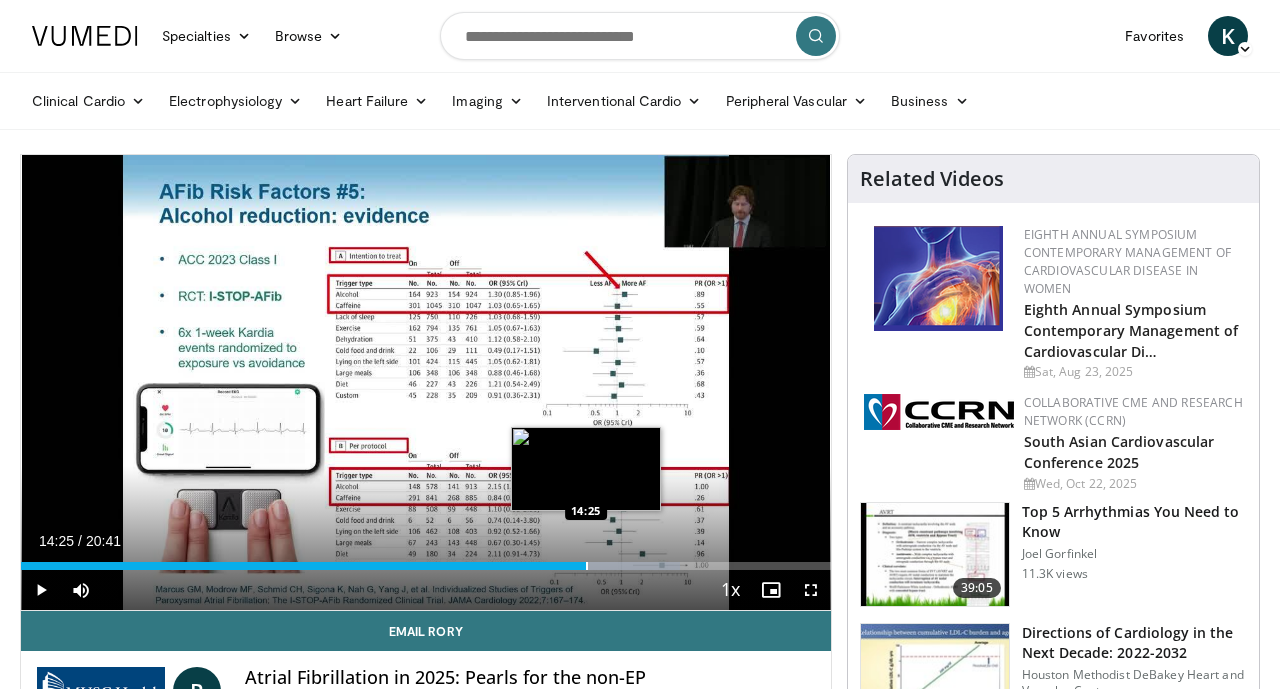 click at bounding box center [587, 566] 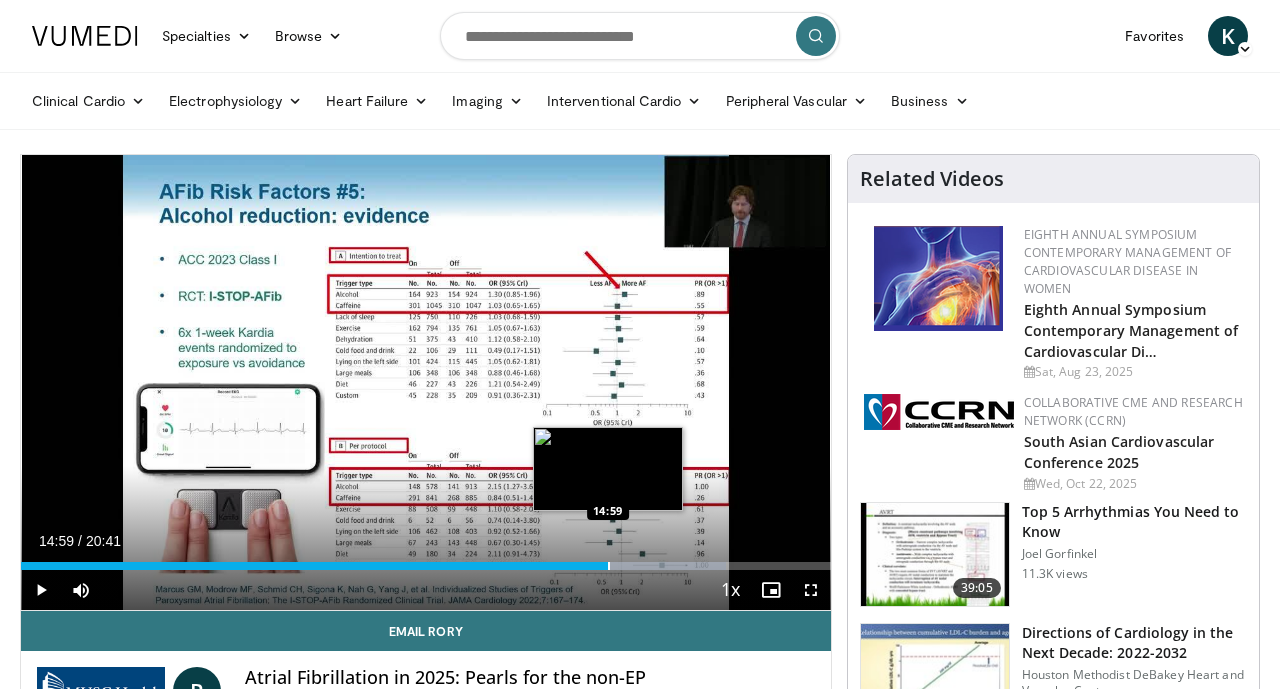 click at bounding box center (609, 566) 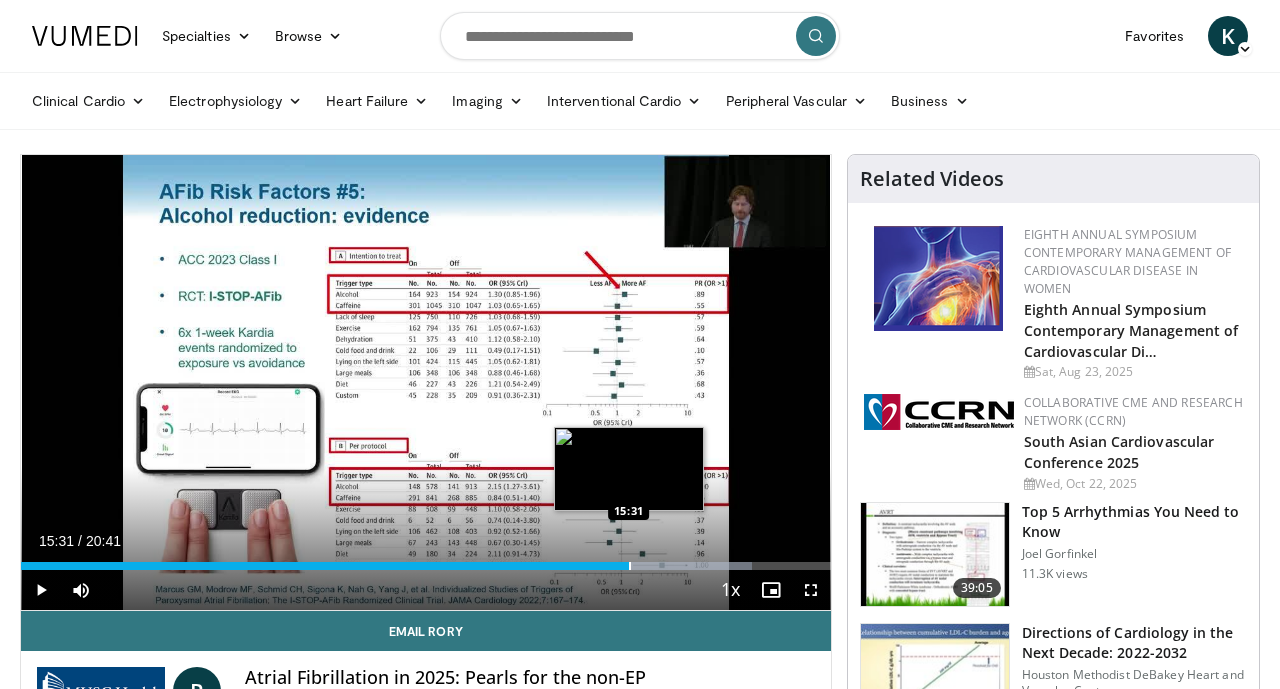 click at bounding box center [630, 566] 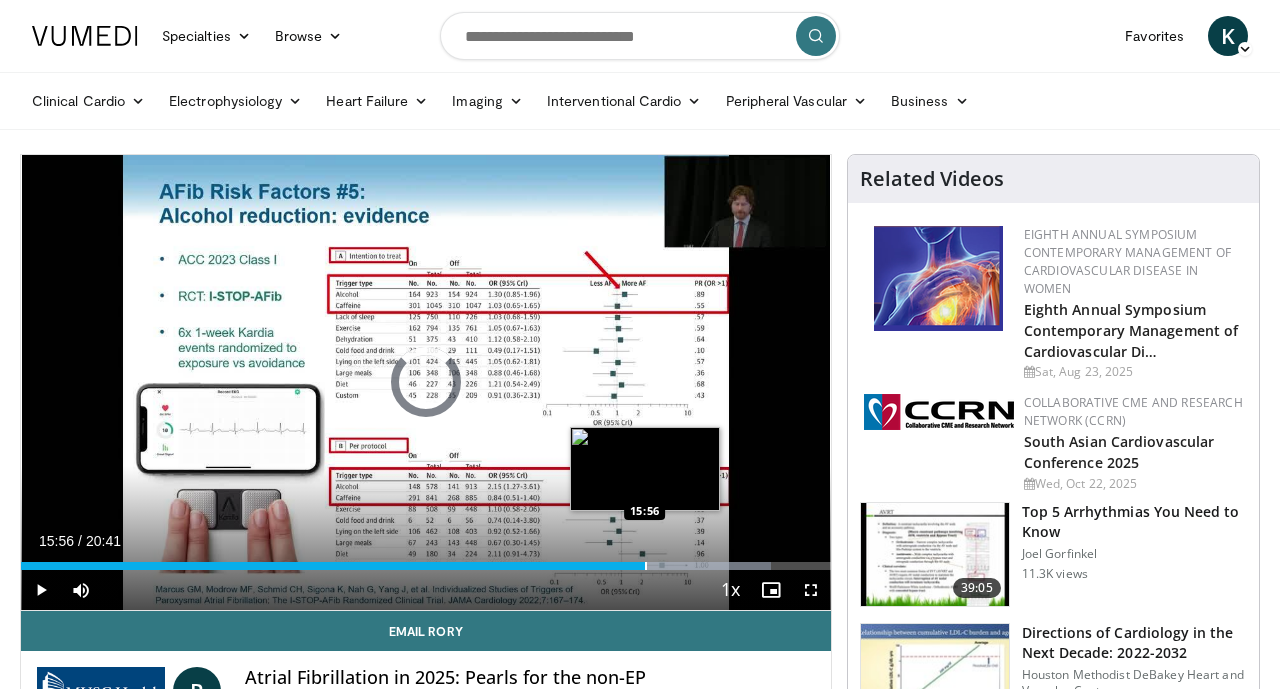 click at bounding box center [646, 566] 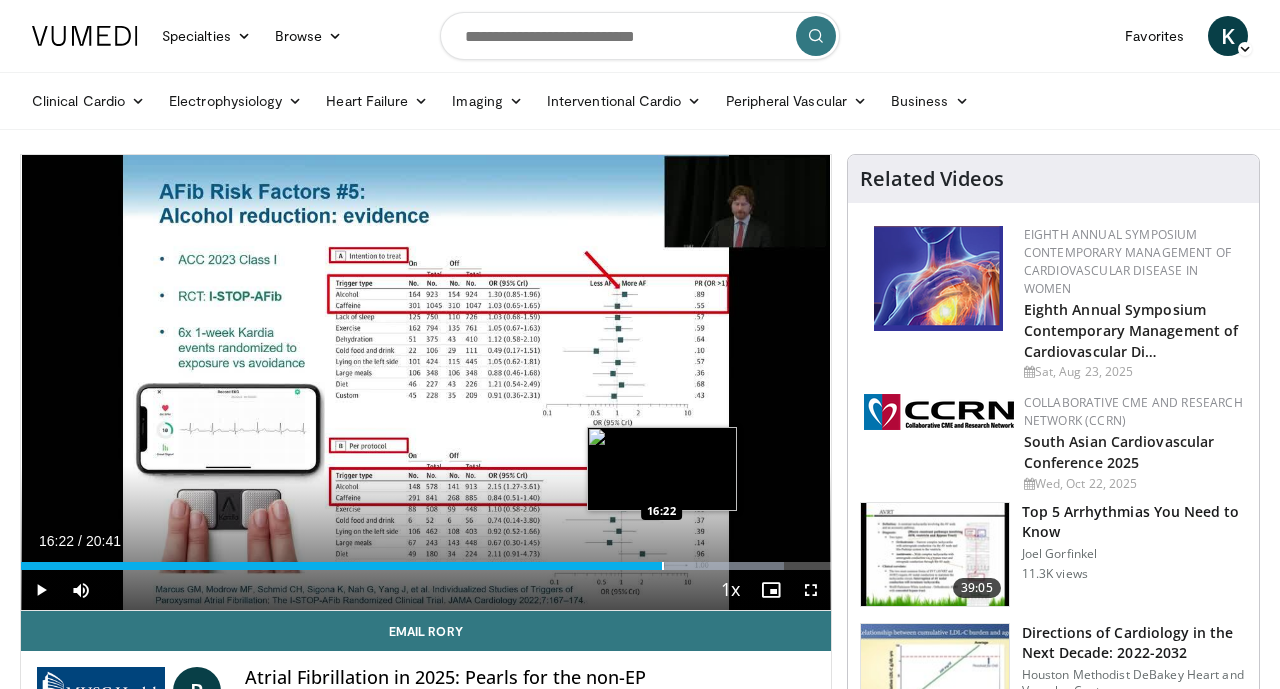 click at bounding box center (663, 566) 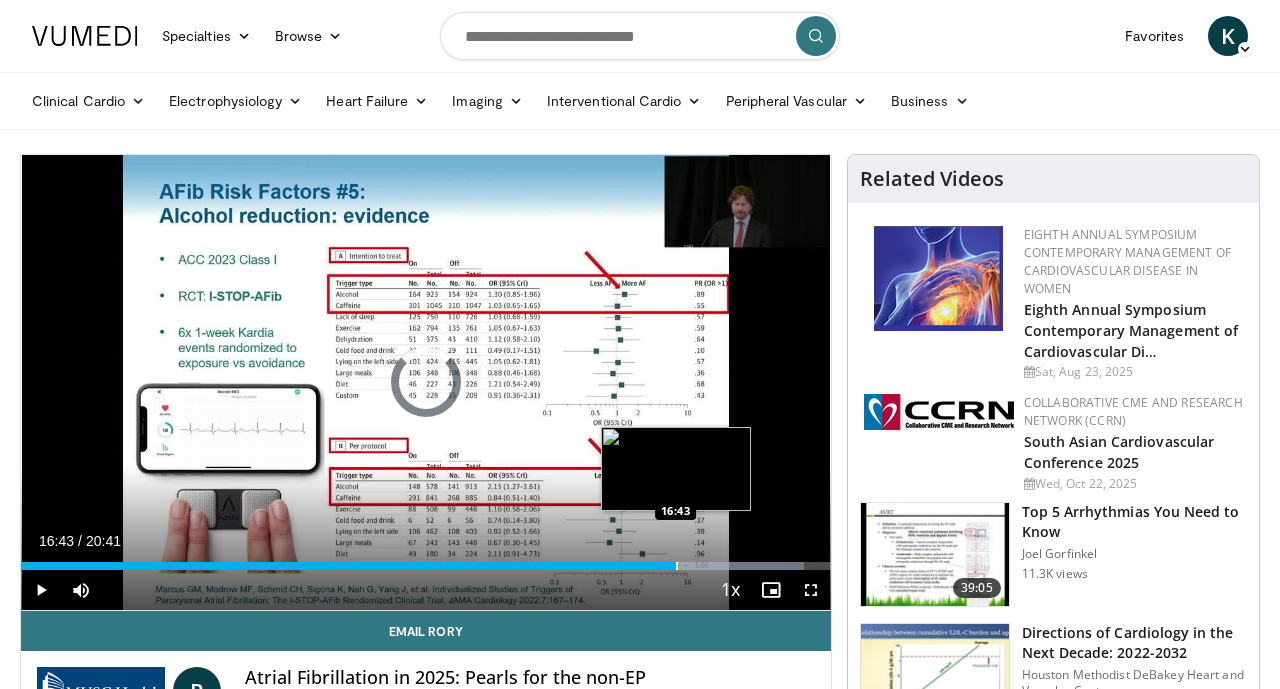click at bounding box center [677, 566] 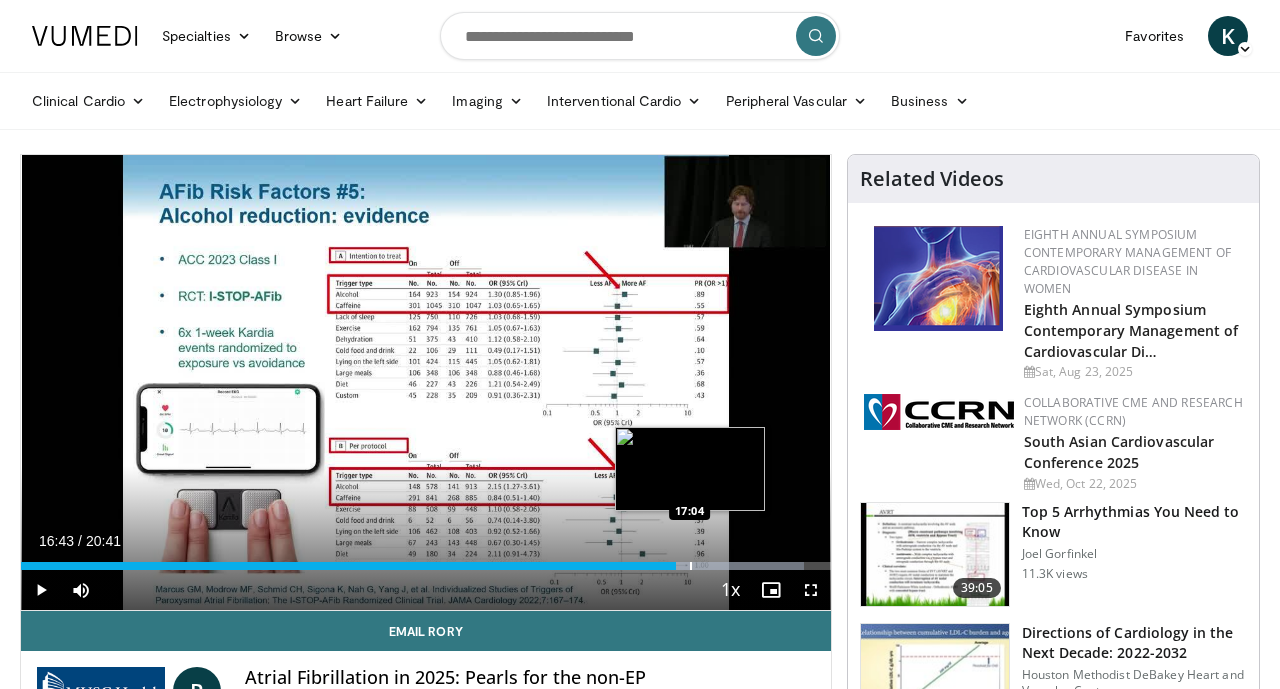 click at bounding box center [691, 566] 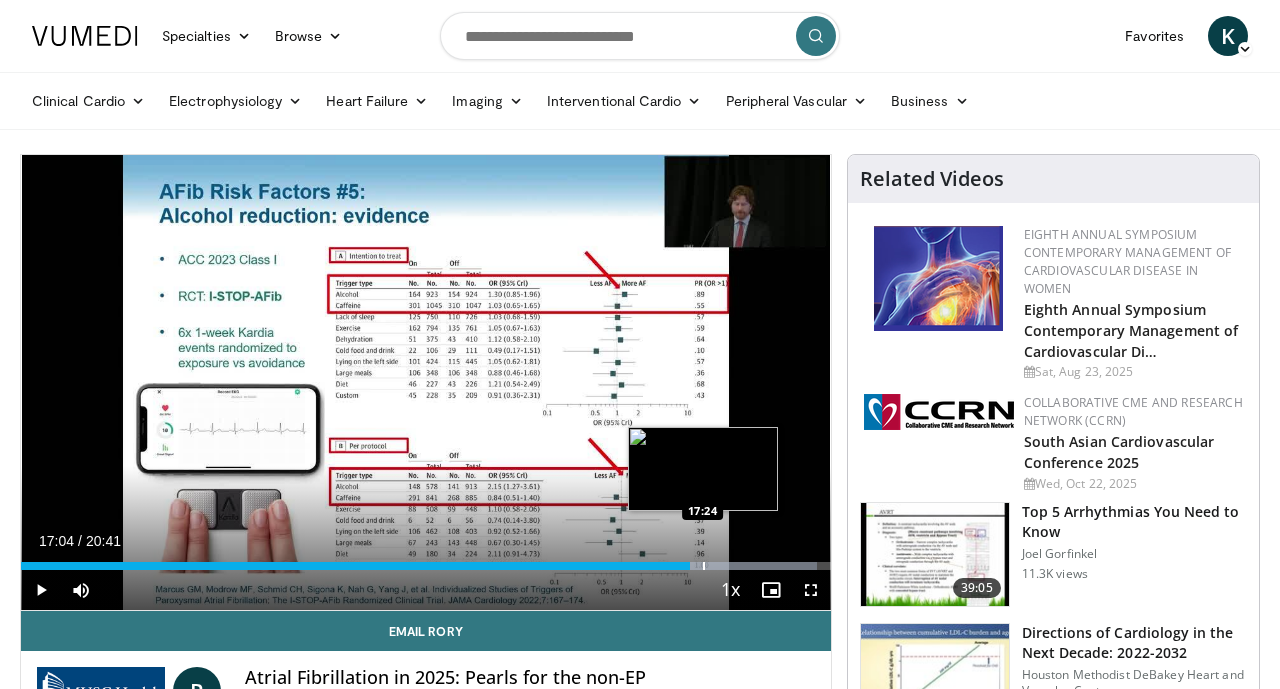 click at bounding box center [704, 566] 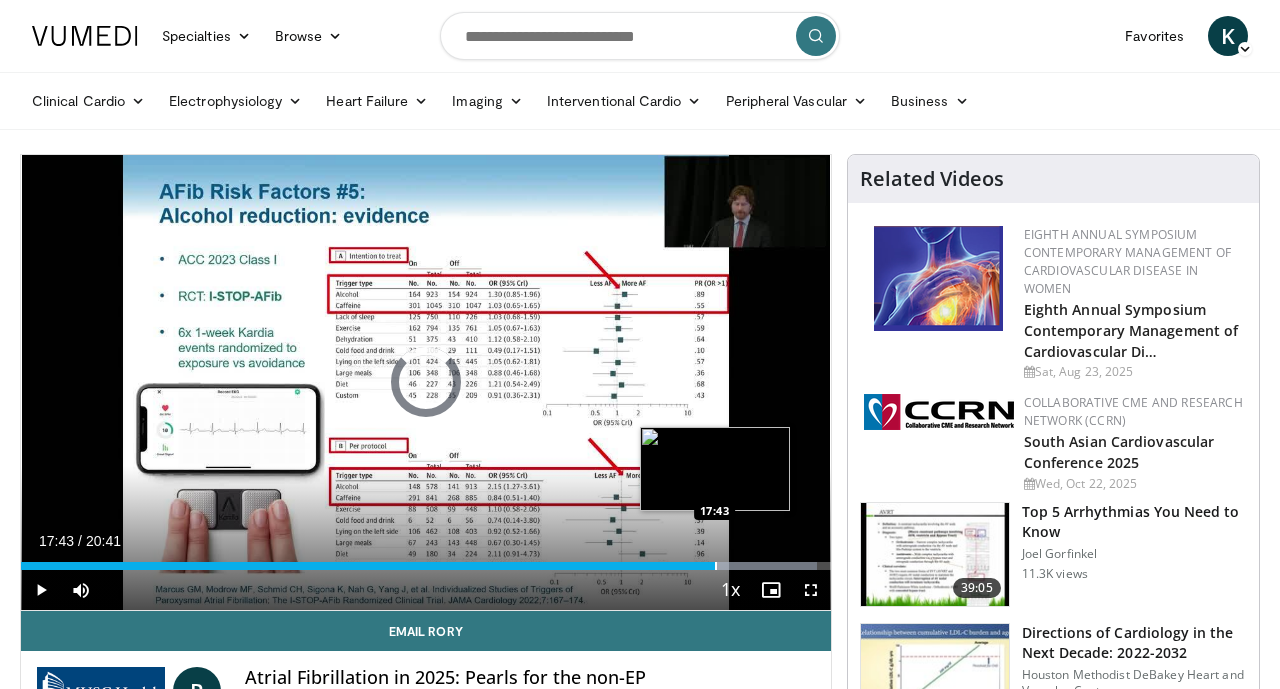 click at bounding box center (716, 566) 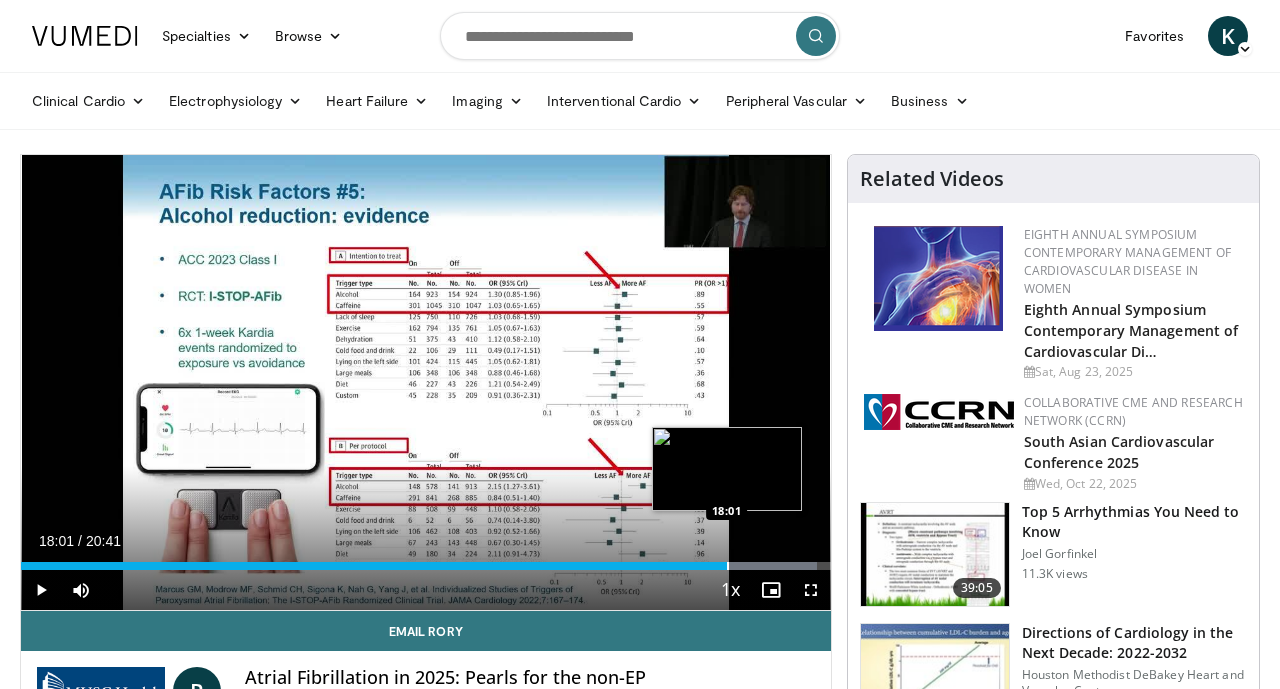 click at bounding box center [728, 566] 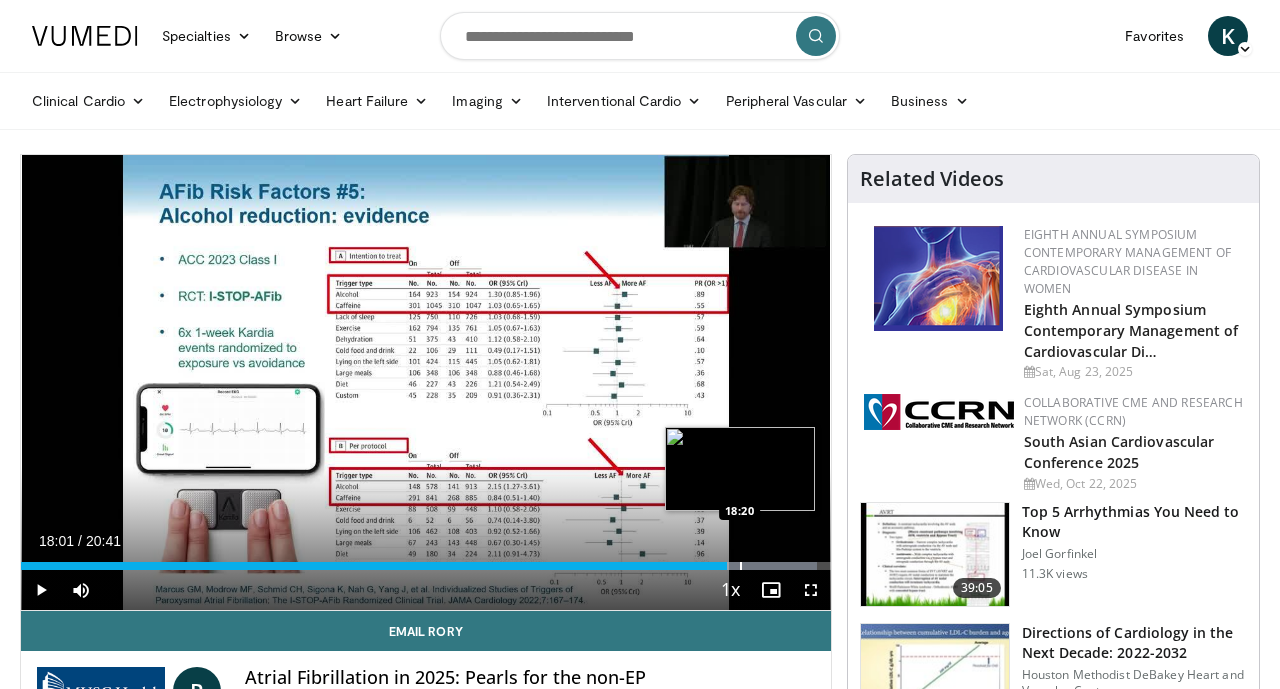 click at bounding box center [741, 566] 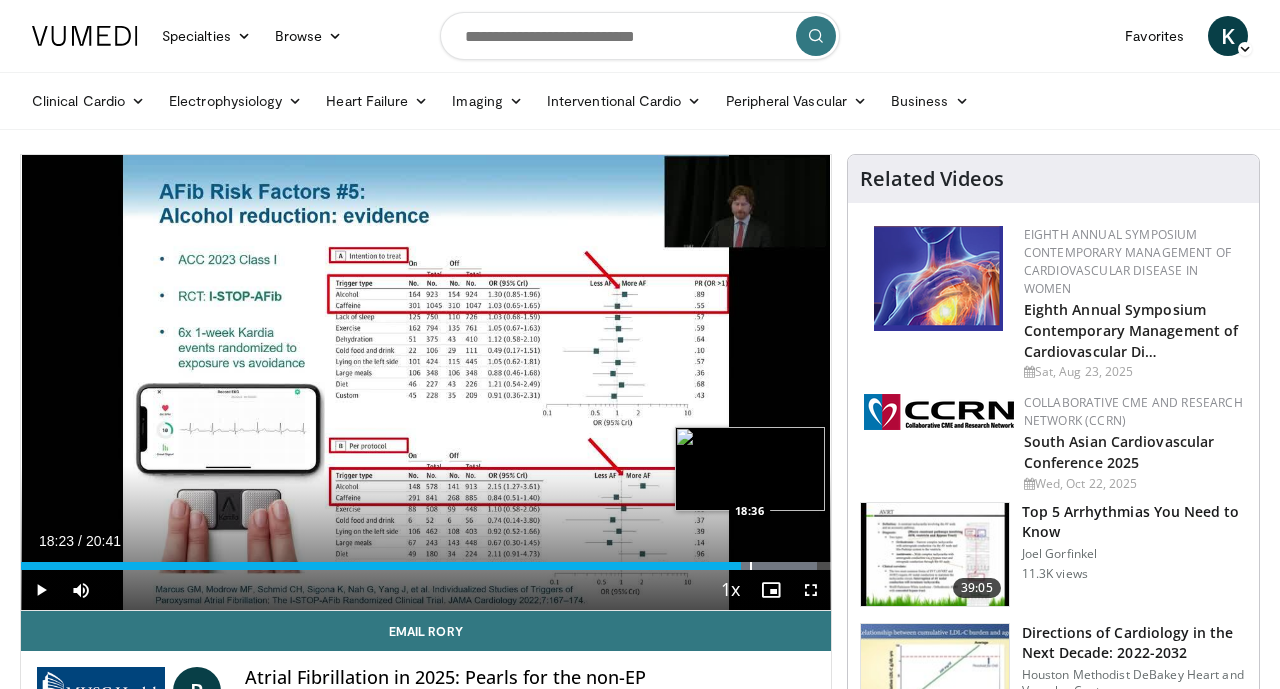 click at bounding box center (751, 566) 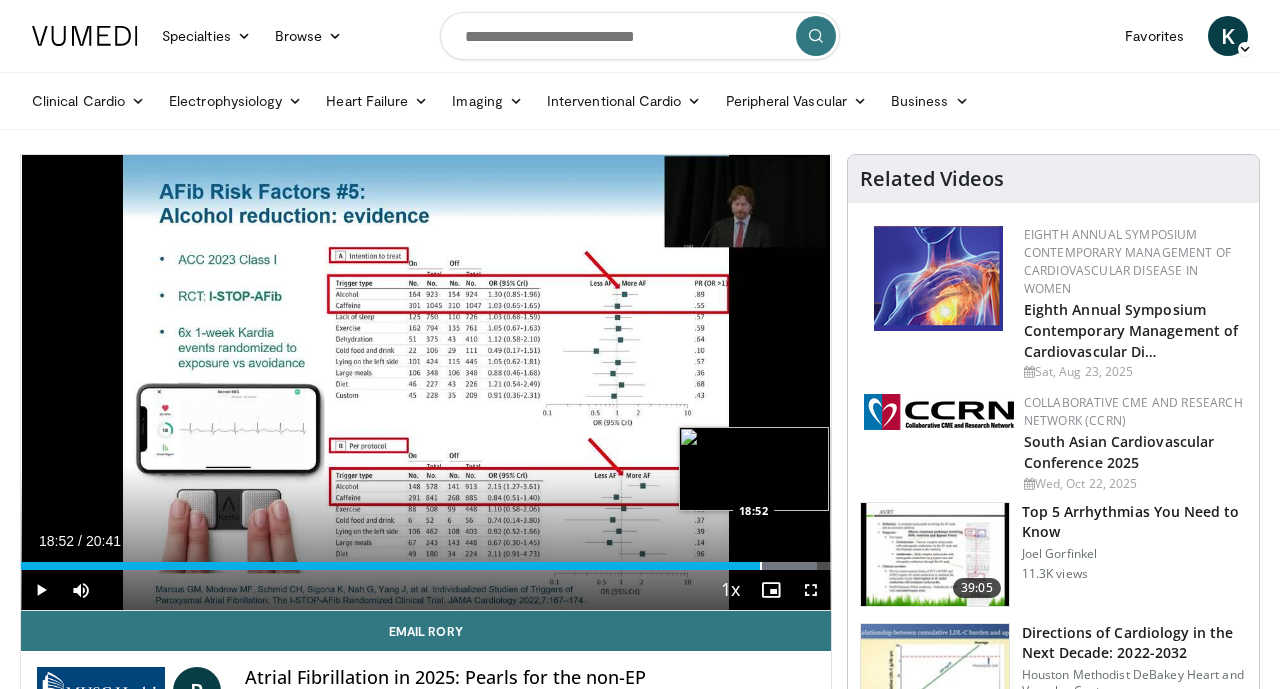 click at bounding box center (761, 566) 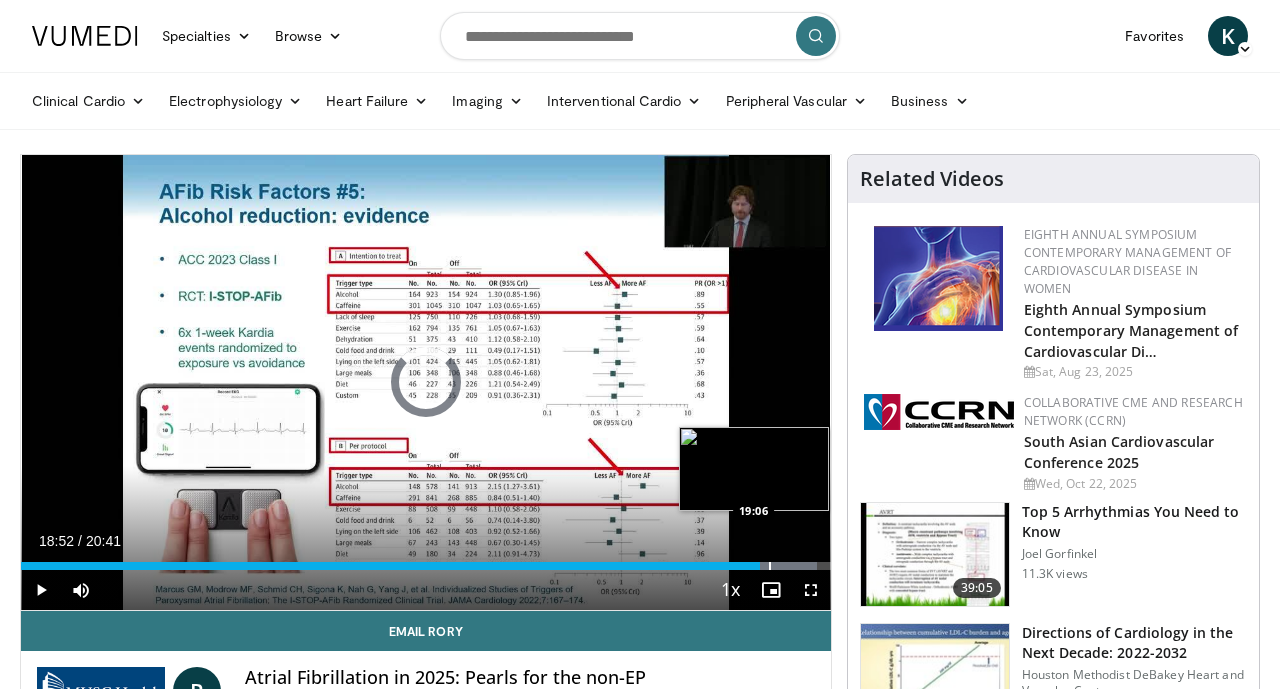 click at bounding box center [770, 566] 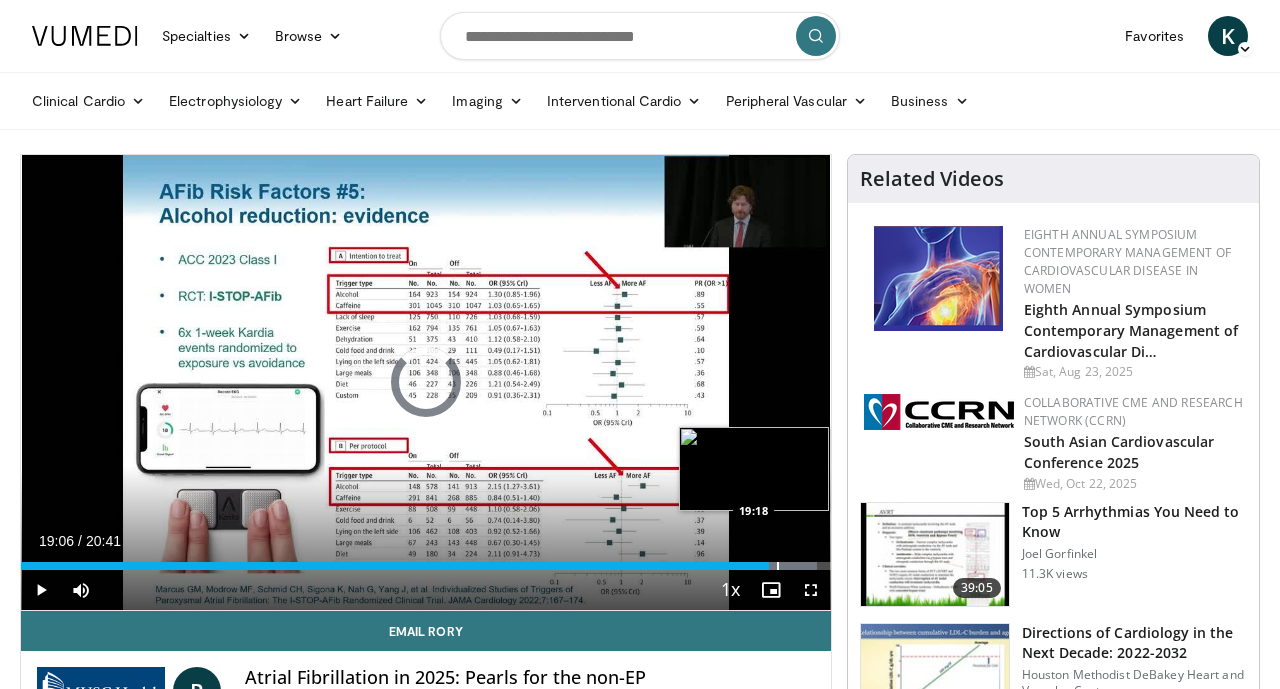 click at bounding box center [778, 566] 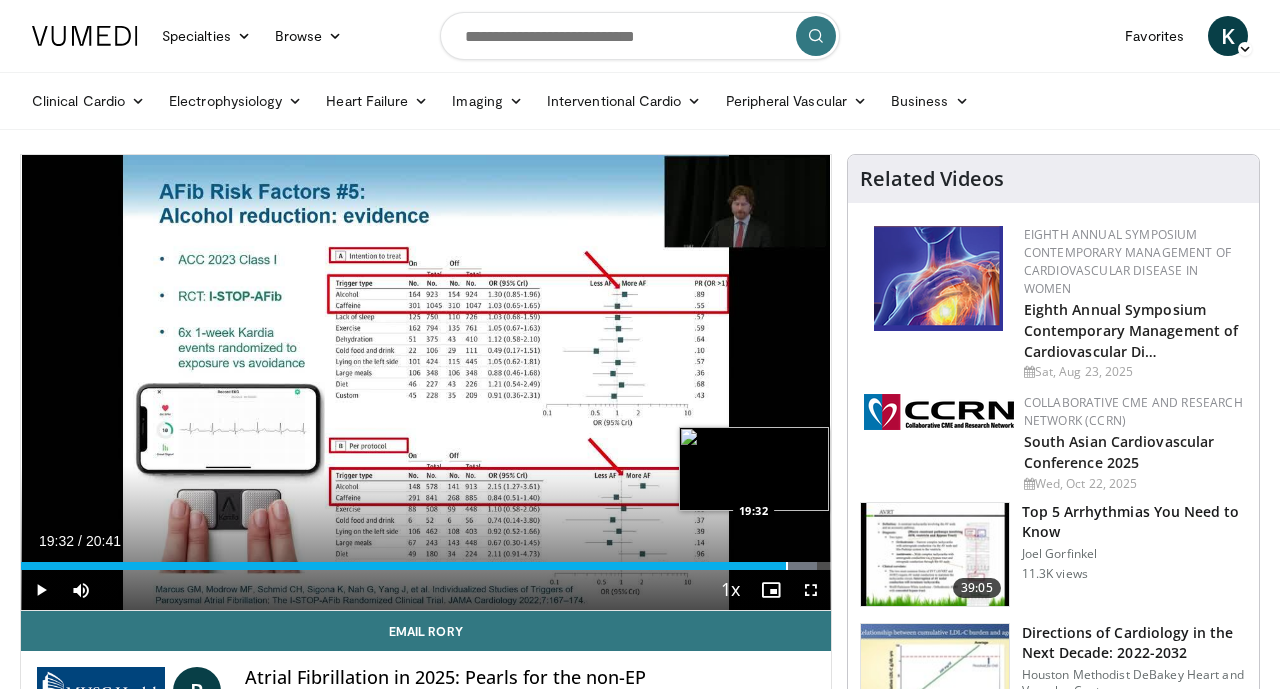 click at bounding box center (787, 566) 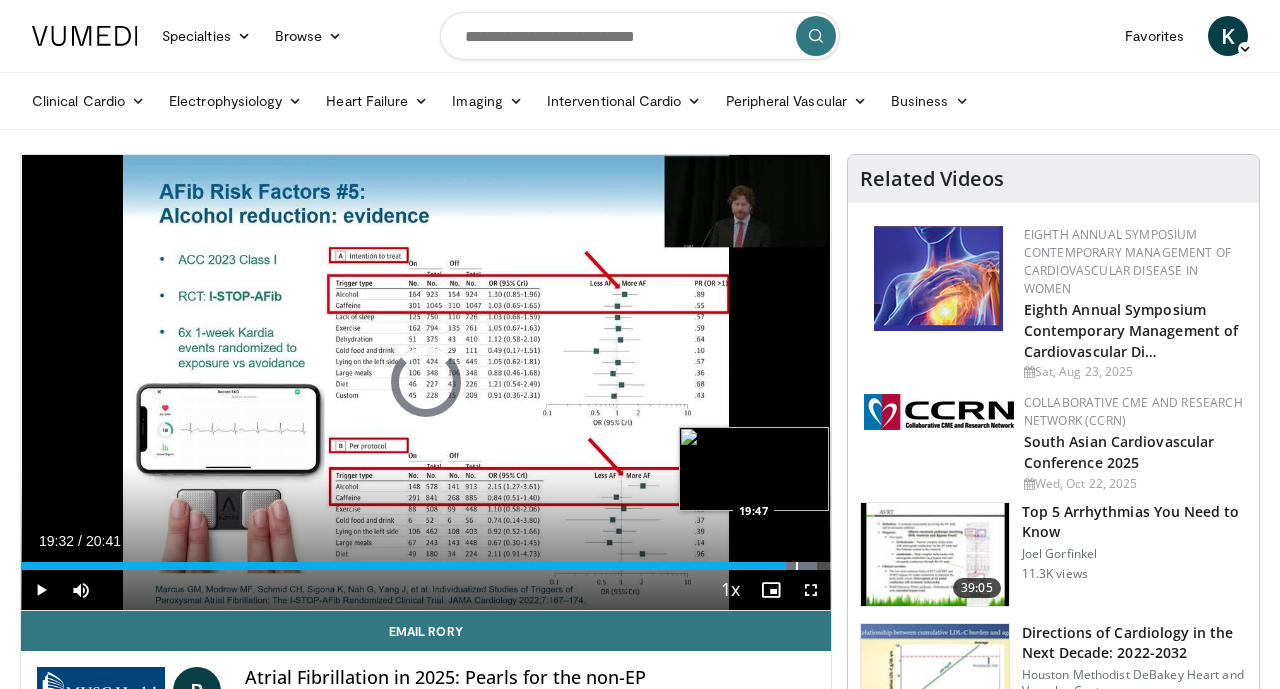 click at bounding box center [797, 566] 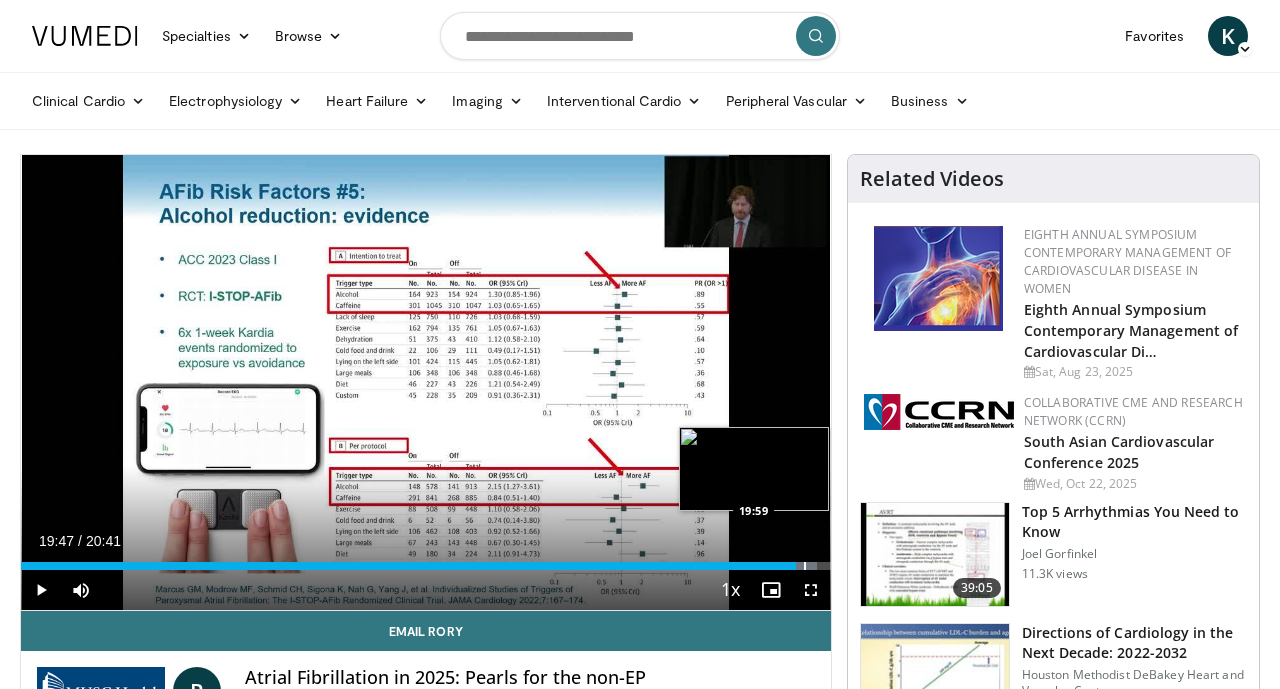 click at bounding box center [805, 566] 